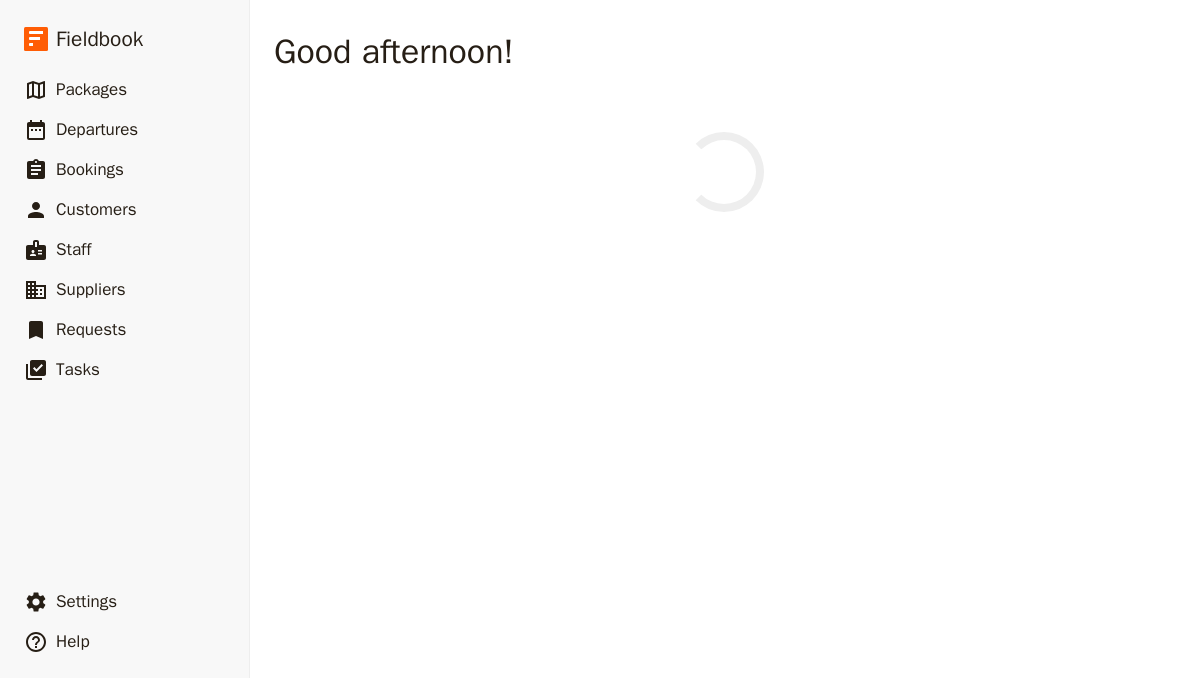 scroll, scrollTop: 0, scrollLeft: 0, axis: both 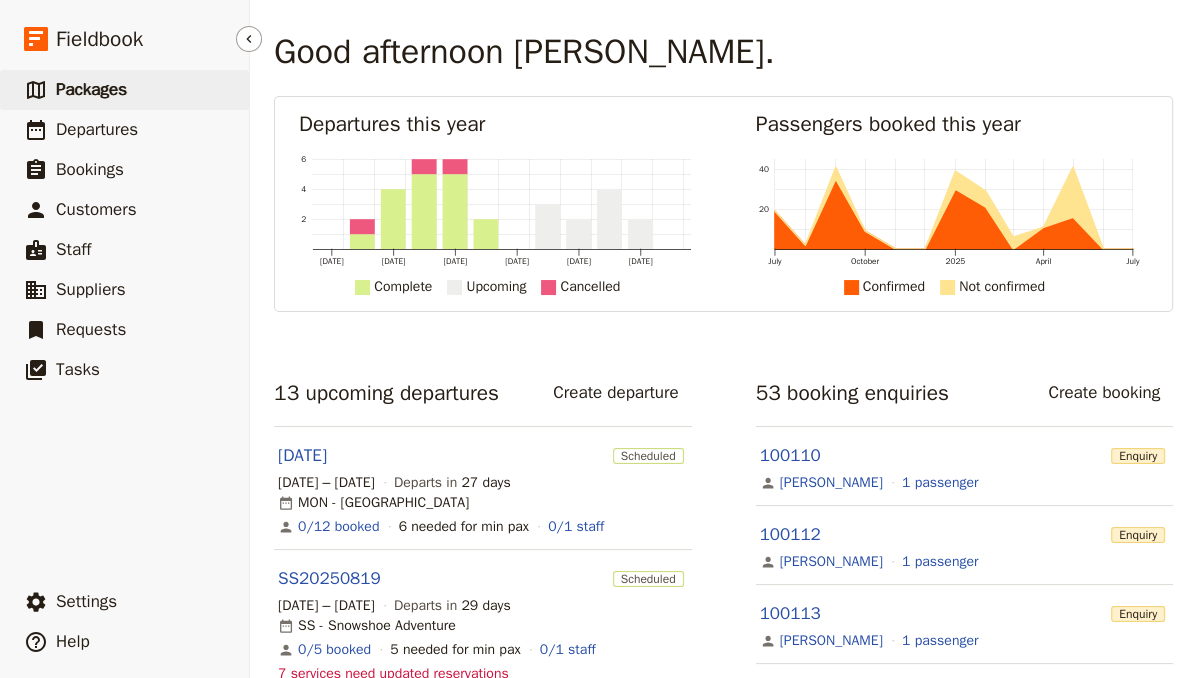 click on "​ Packages" at bounding box center (124, 90) 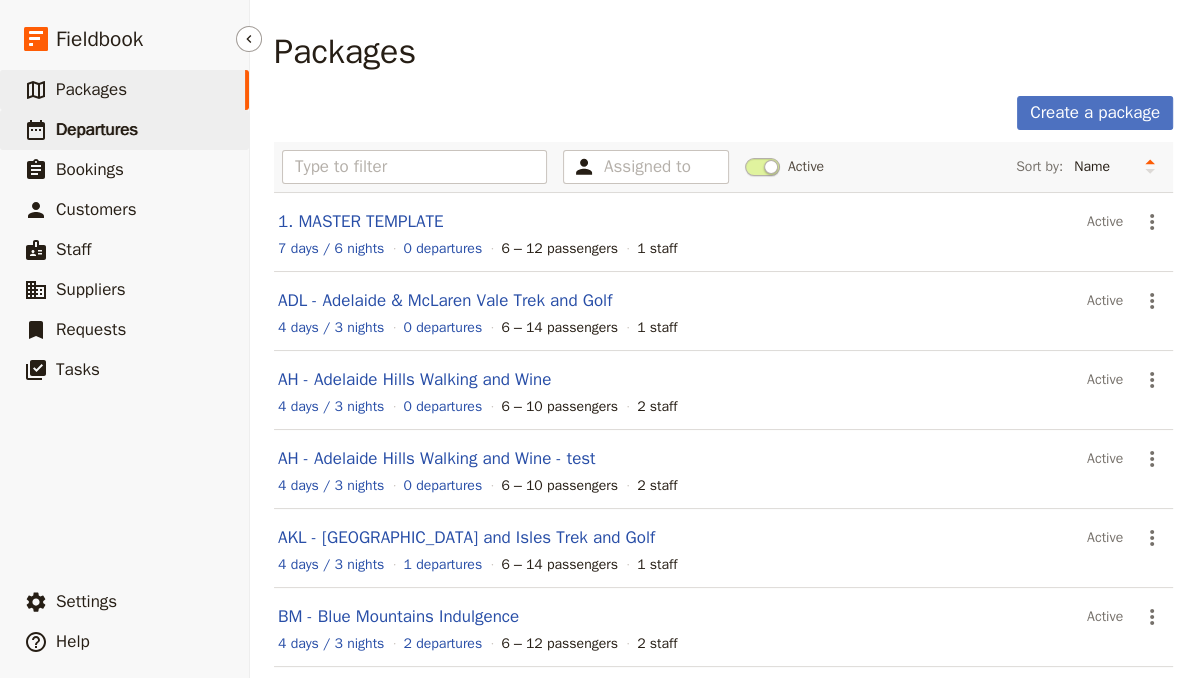 click on "Departures" at bounding box center (97, 129) 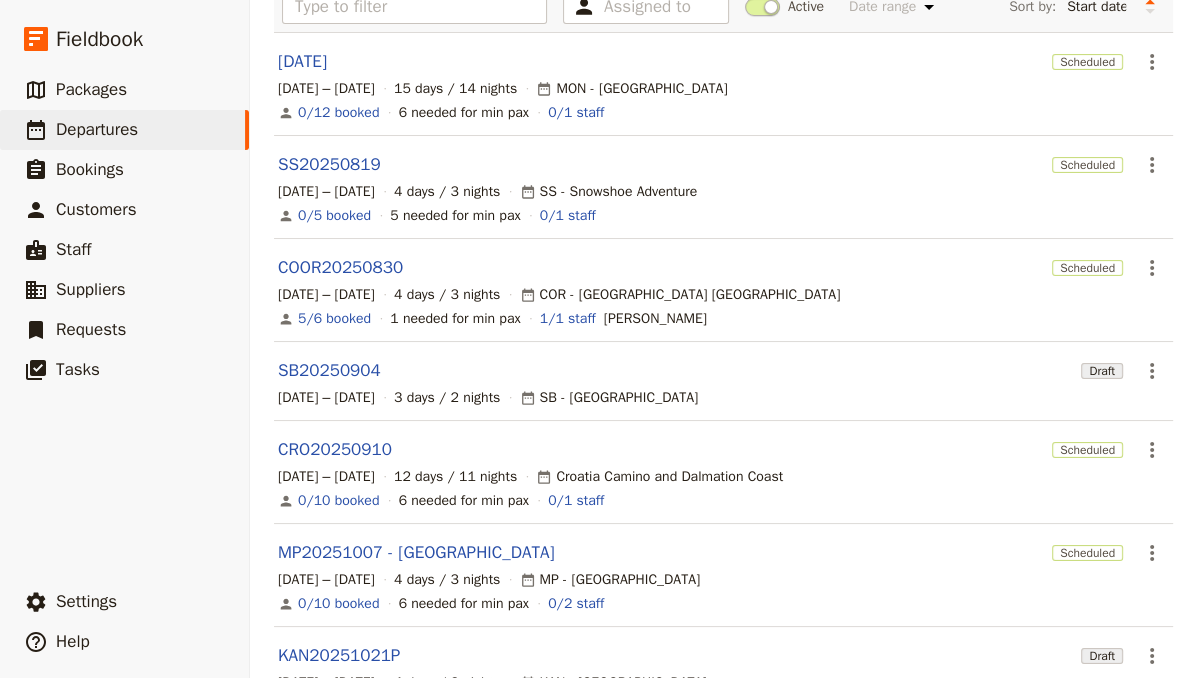 scroll, scrollTop: 240, scrollLeft: 0, axis: vertical 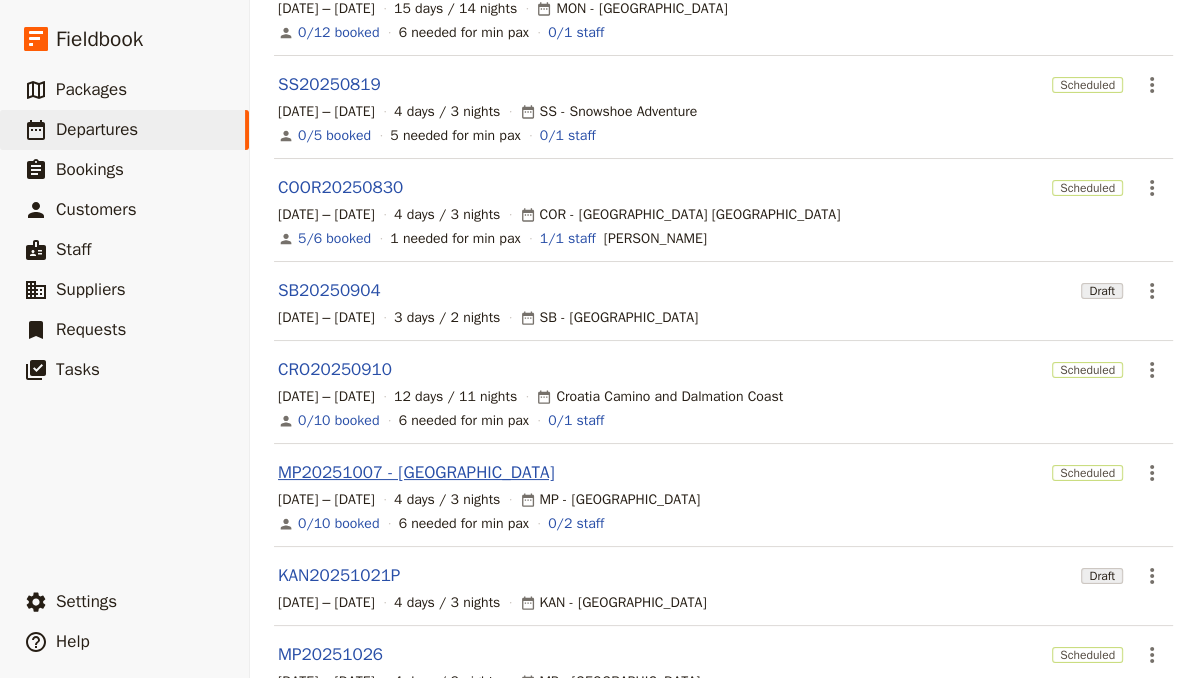 click on "MP20251007 - [GEOGRAPHIC_DATA]" at bounding box center [416, 473] 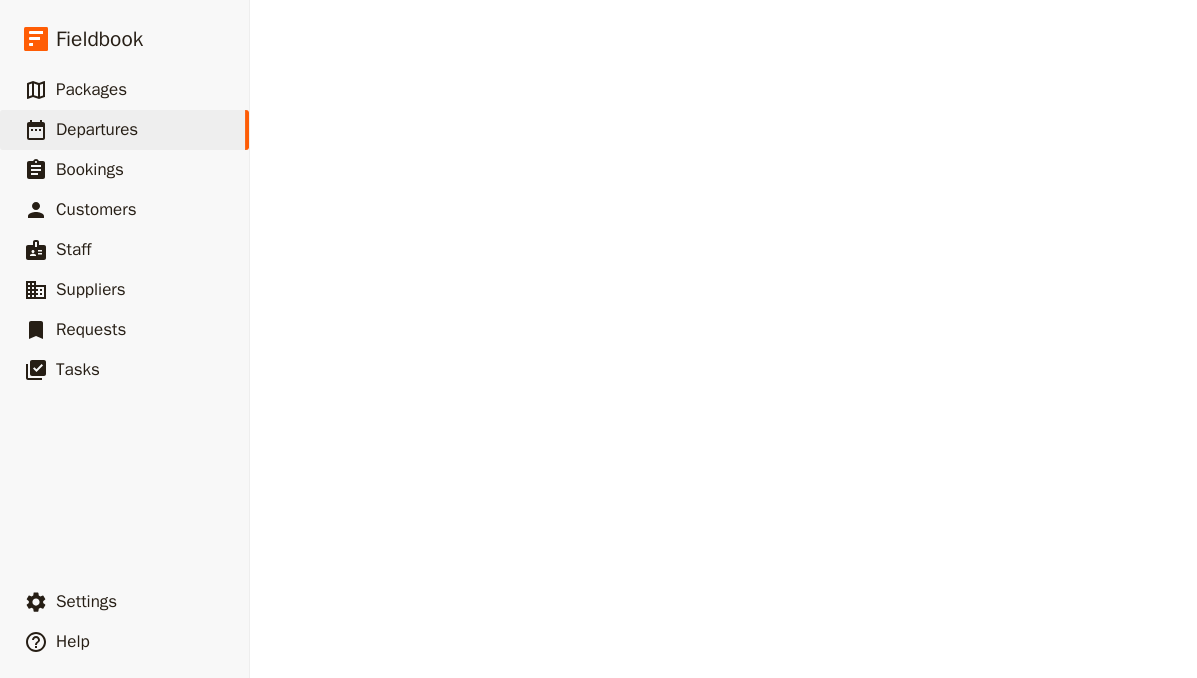 scroll, scrollTop: 0, scrollLeft: 0, axis: both 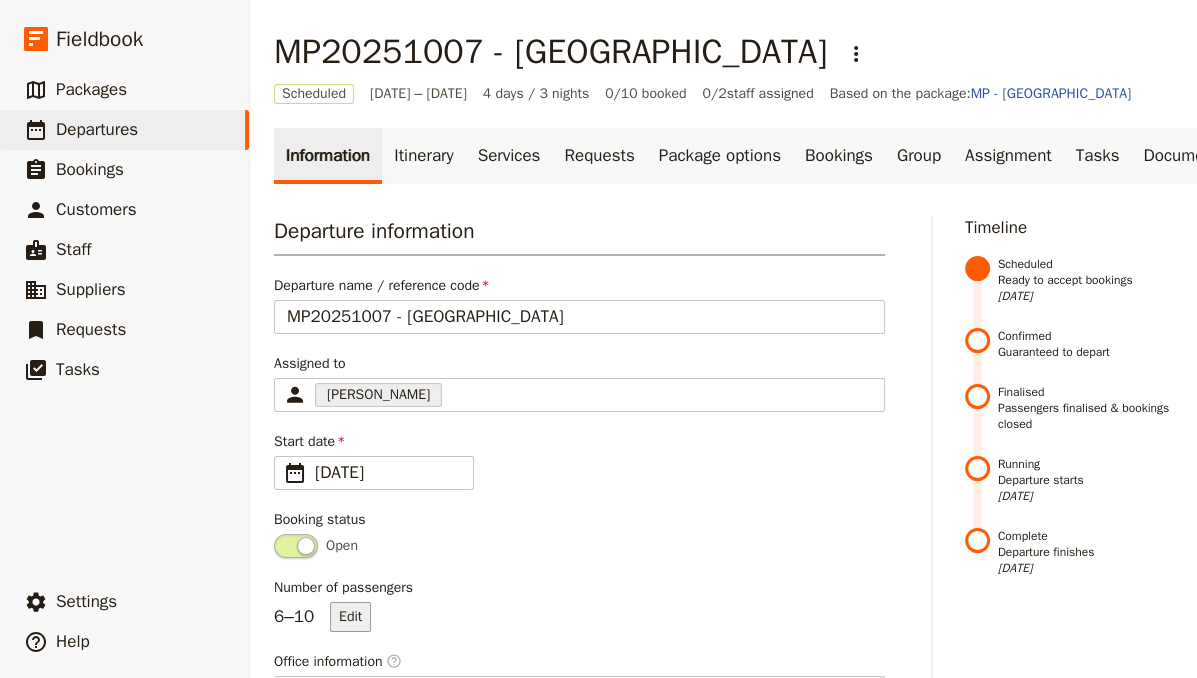 click on "Edit" at bounding box center (350, 617) 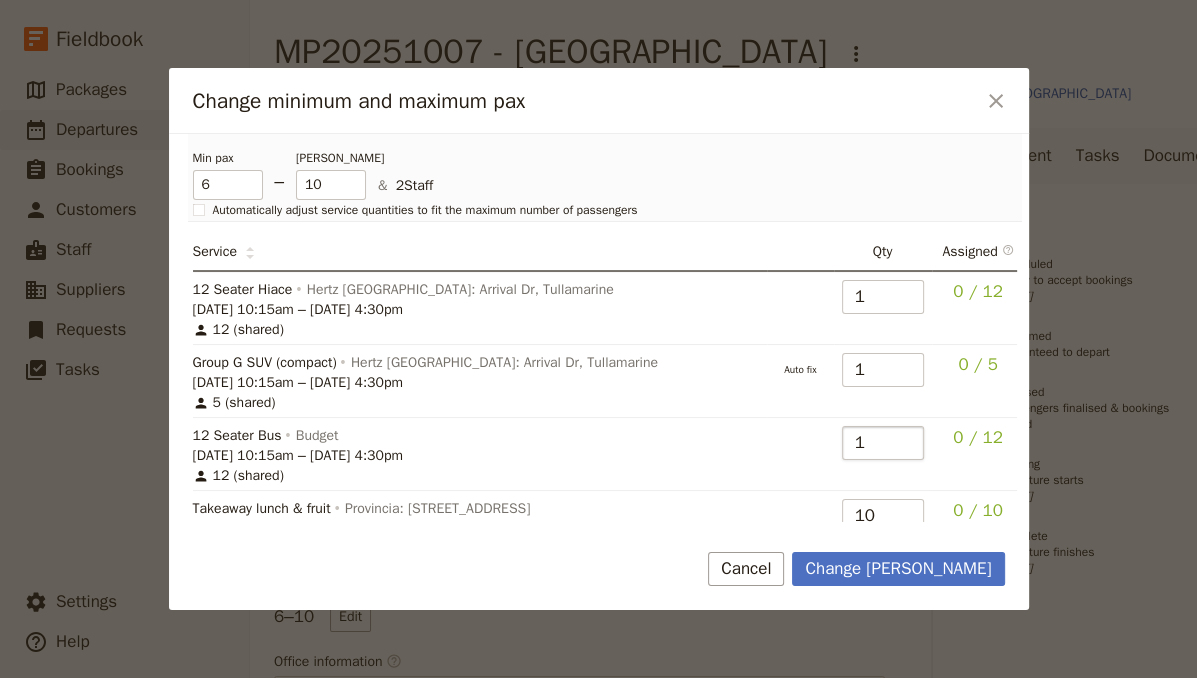 scroll, scrollTop: 80, scrollLeft: 0, axis: vertical 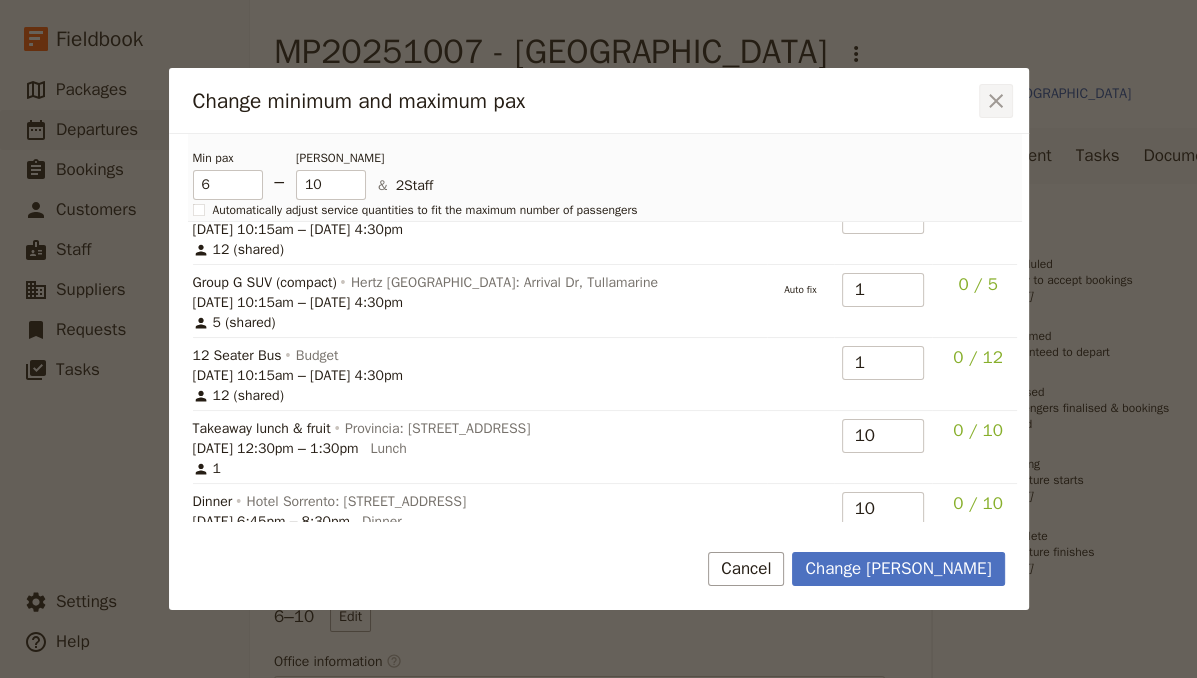 click 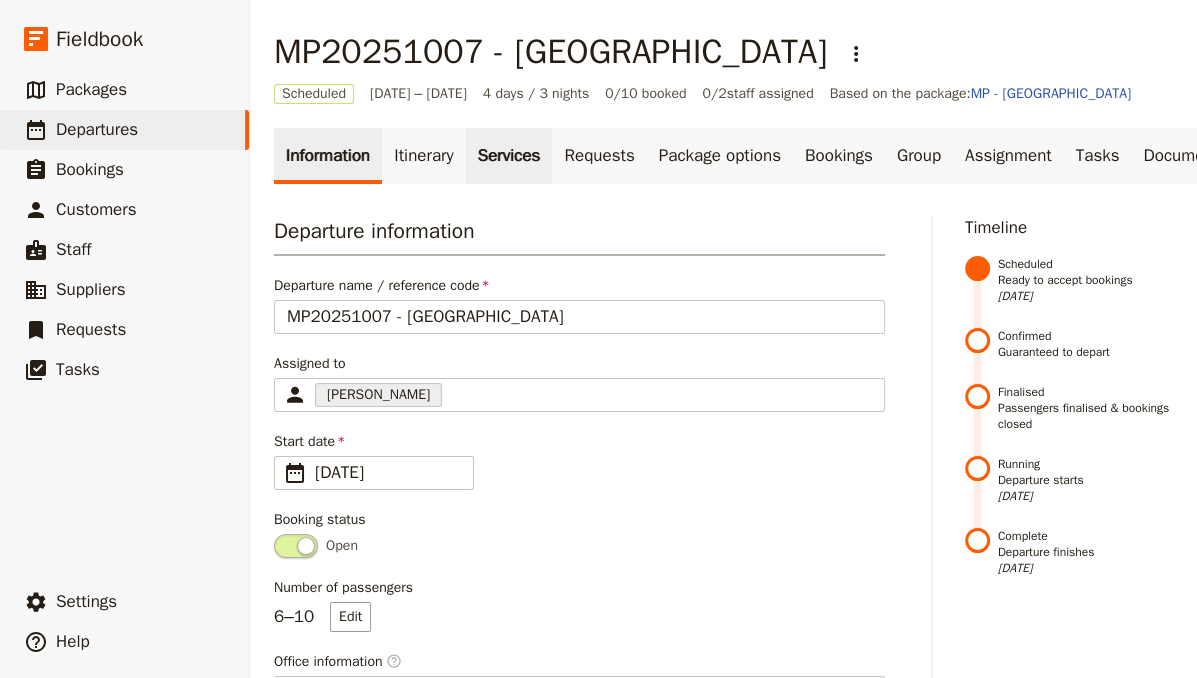 click on "Services" at bounding box center (509, 156) 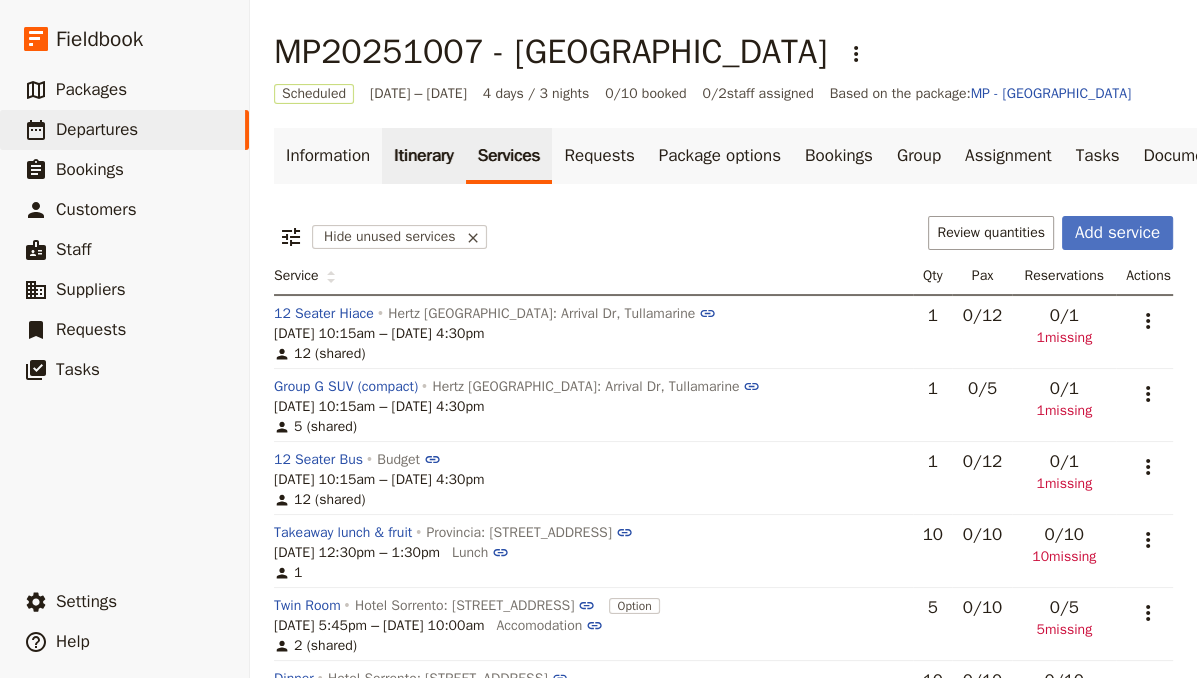 click on "Itinerary" at bounding box center [423, 156] 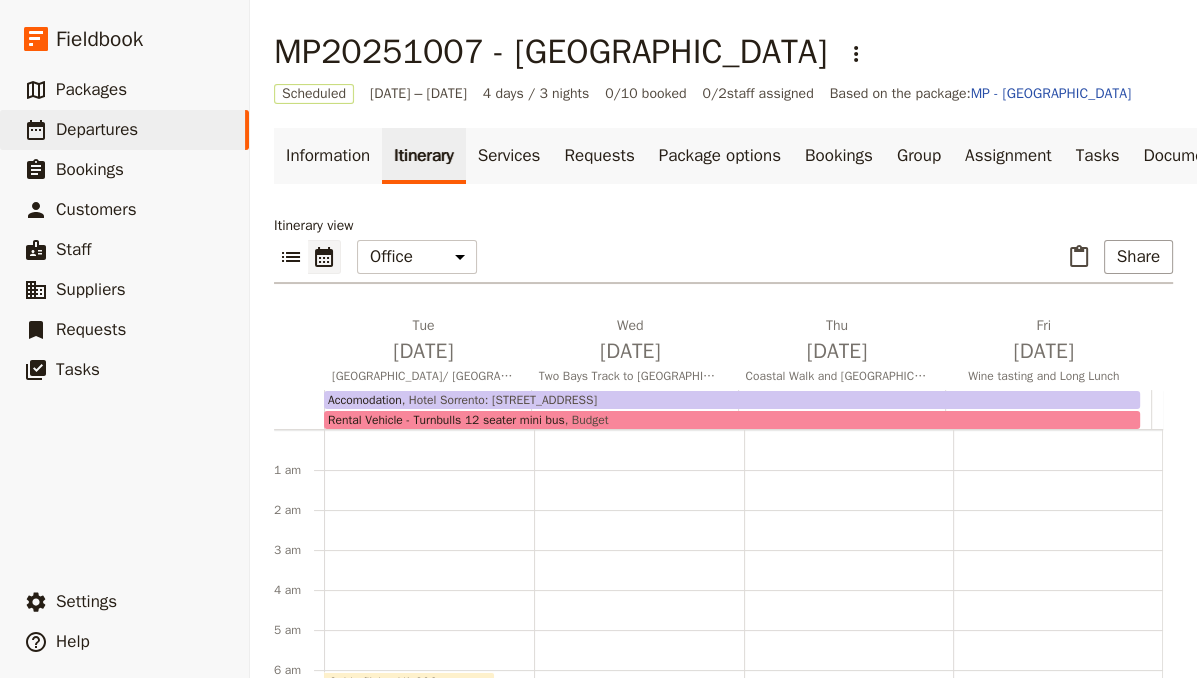 scroll, scrollTop: 223, scrollLeft: 0, axis: vertical 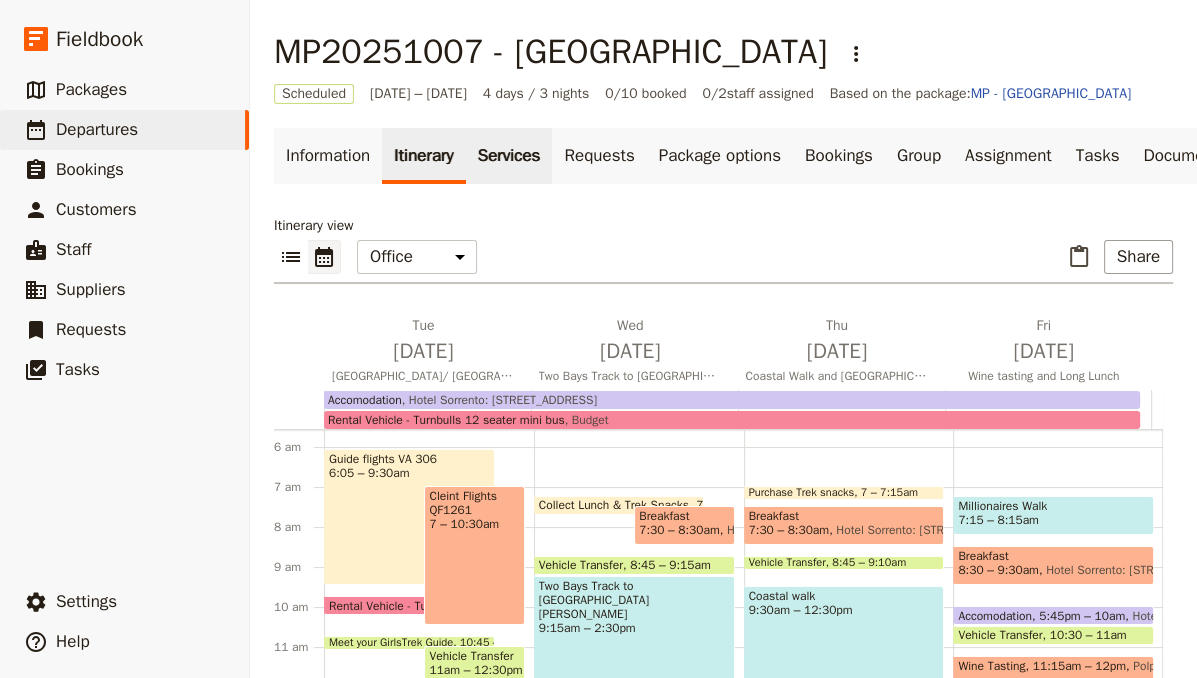 click on "Services" at bounding box center (509, 156) 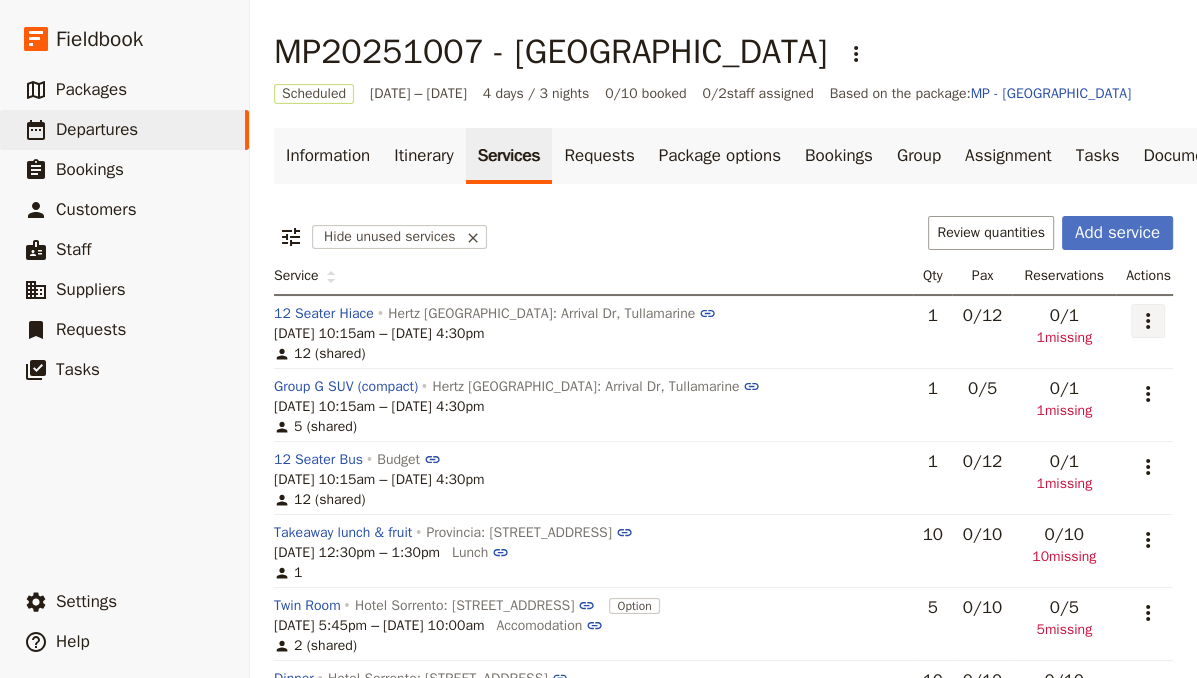 click 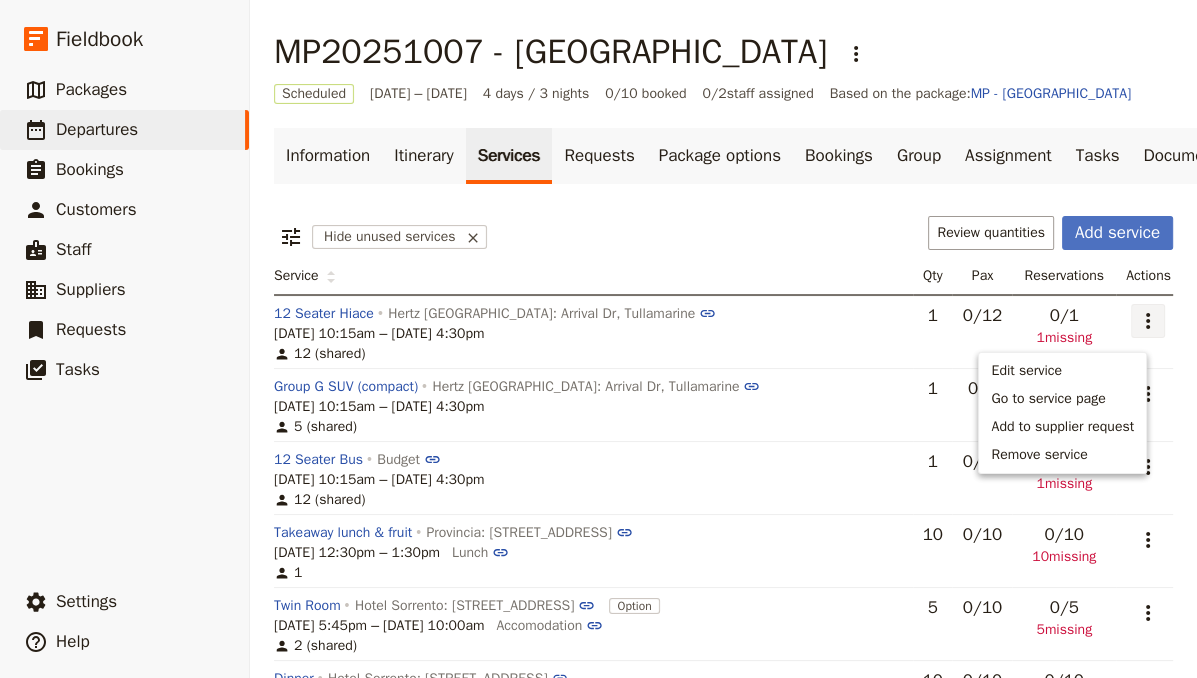 click 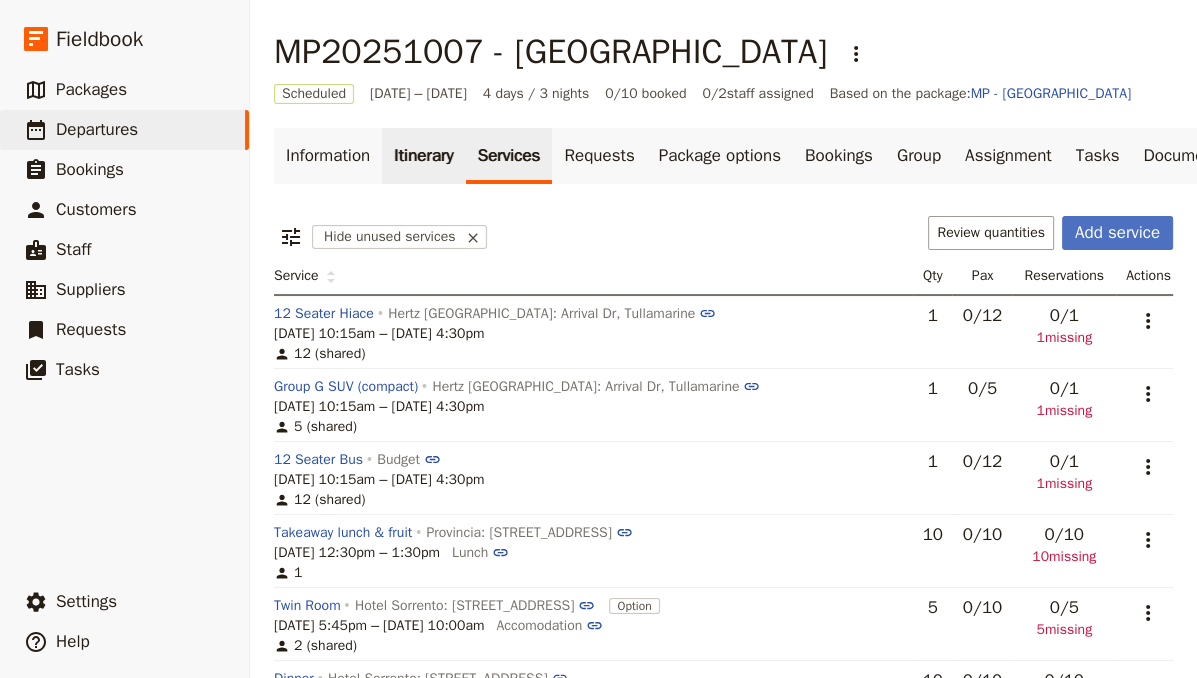 click on "Itinerary" at bounding box center (423, 156) 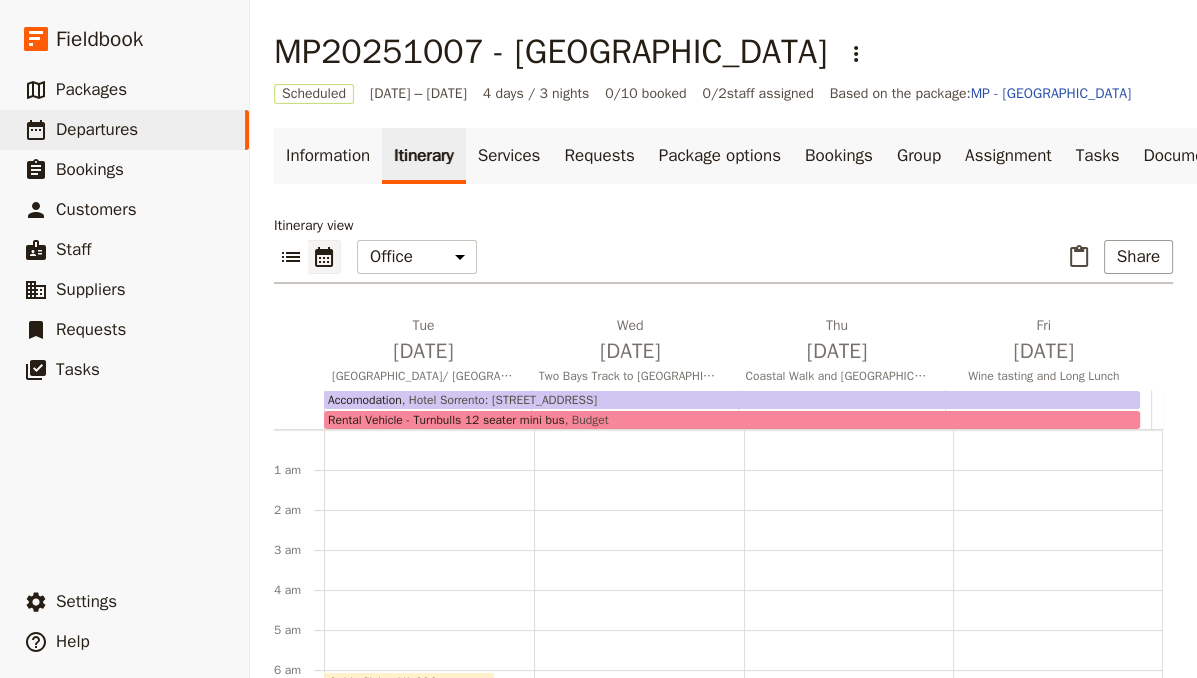 scroll, scrollTop: 223, scrollLeft: 0, axis: vertical 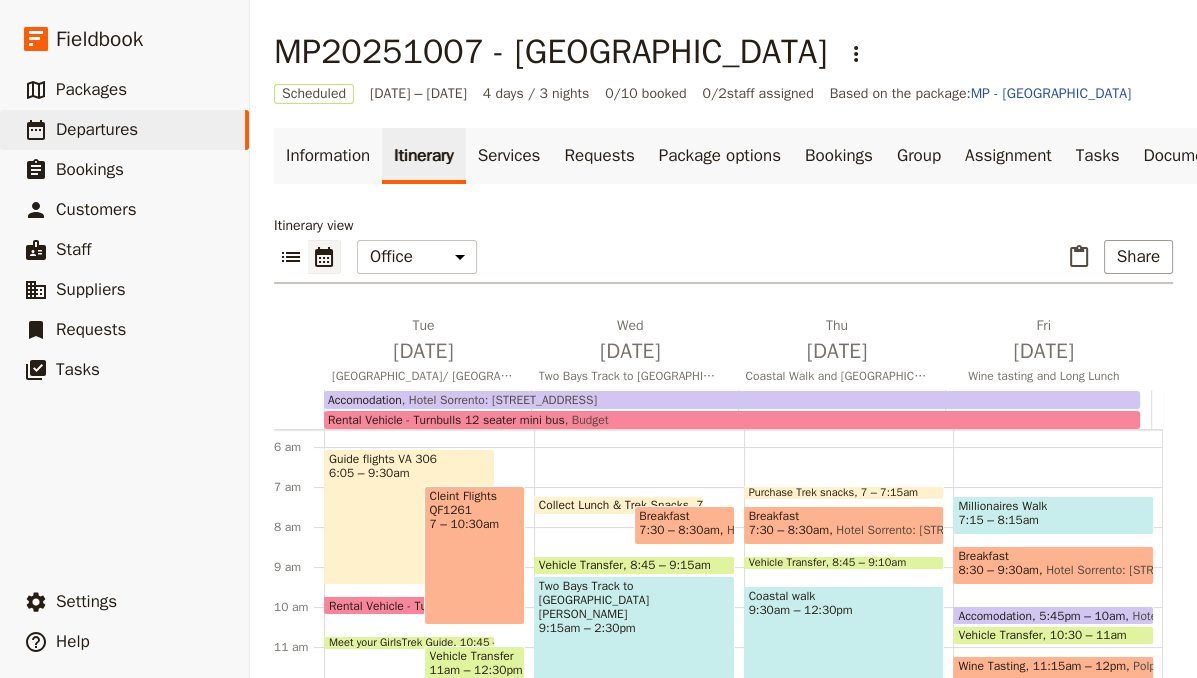 click on "Rental Vehicle - Turnbulls 12 seater mini bus  Budget" at bounding box center (732, 420) 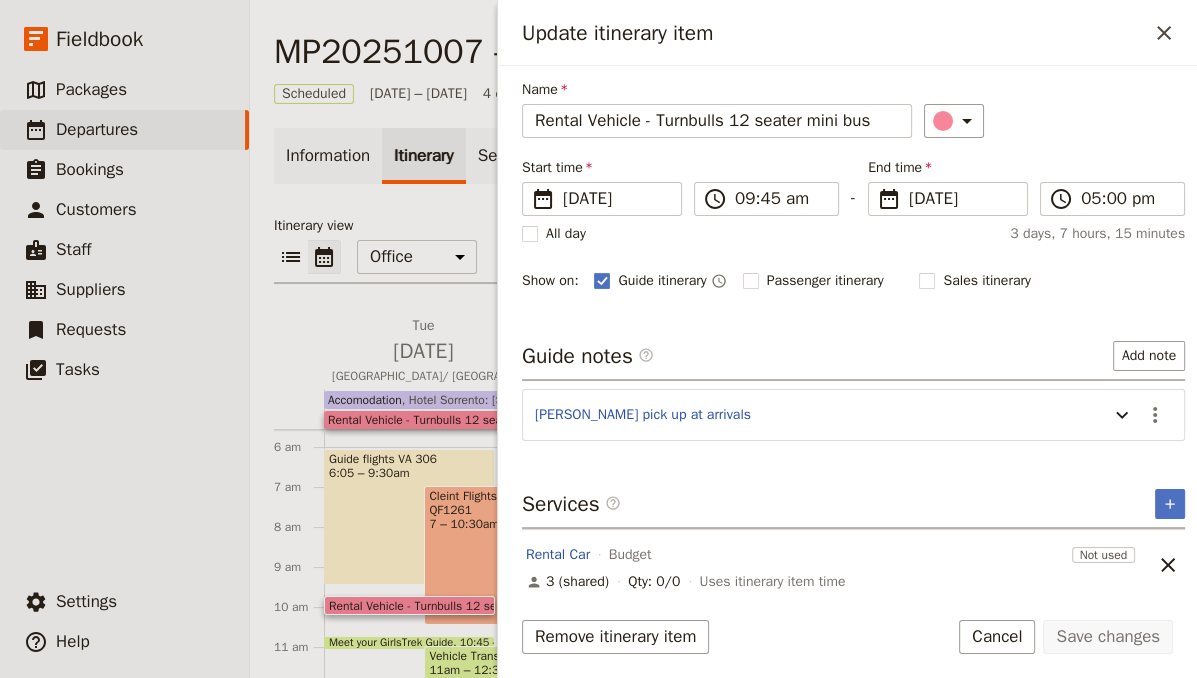 scroll, scrollTop: 67, scrollLeft: 0, axis: vertical 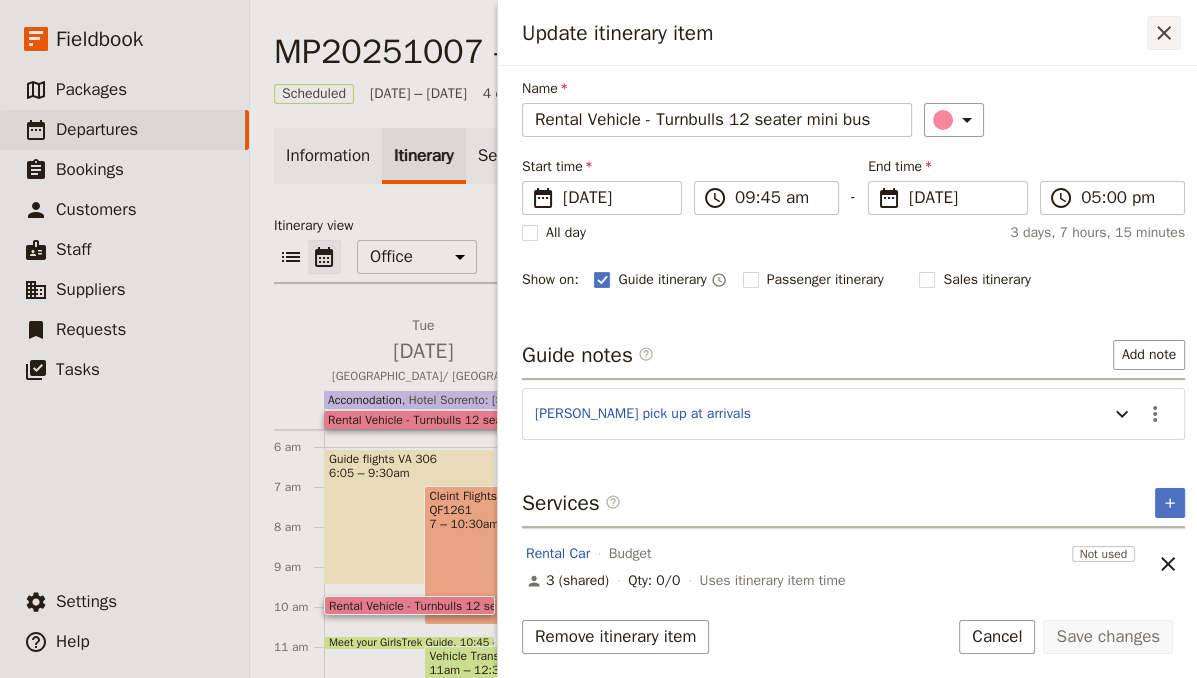 click 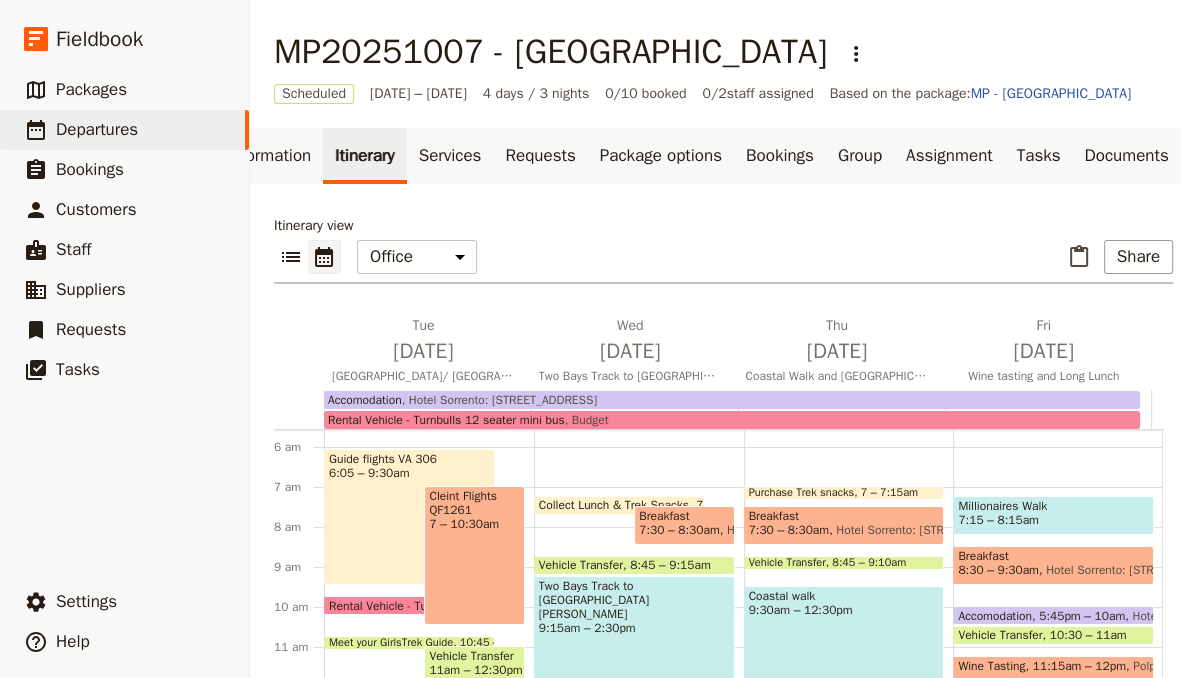 scroll, scrollTop: 0, scrollLeft: 81, axis: horizontal 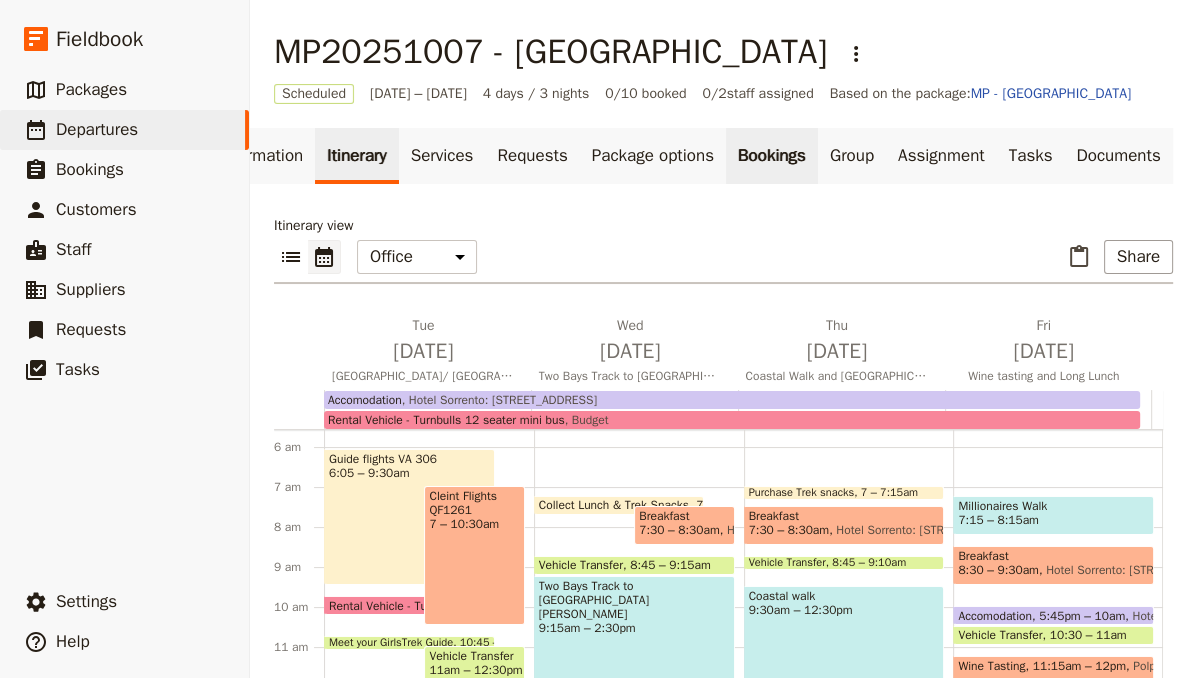 click on "Bookings" at bounding box center (772, 156) 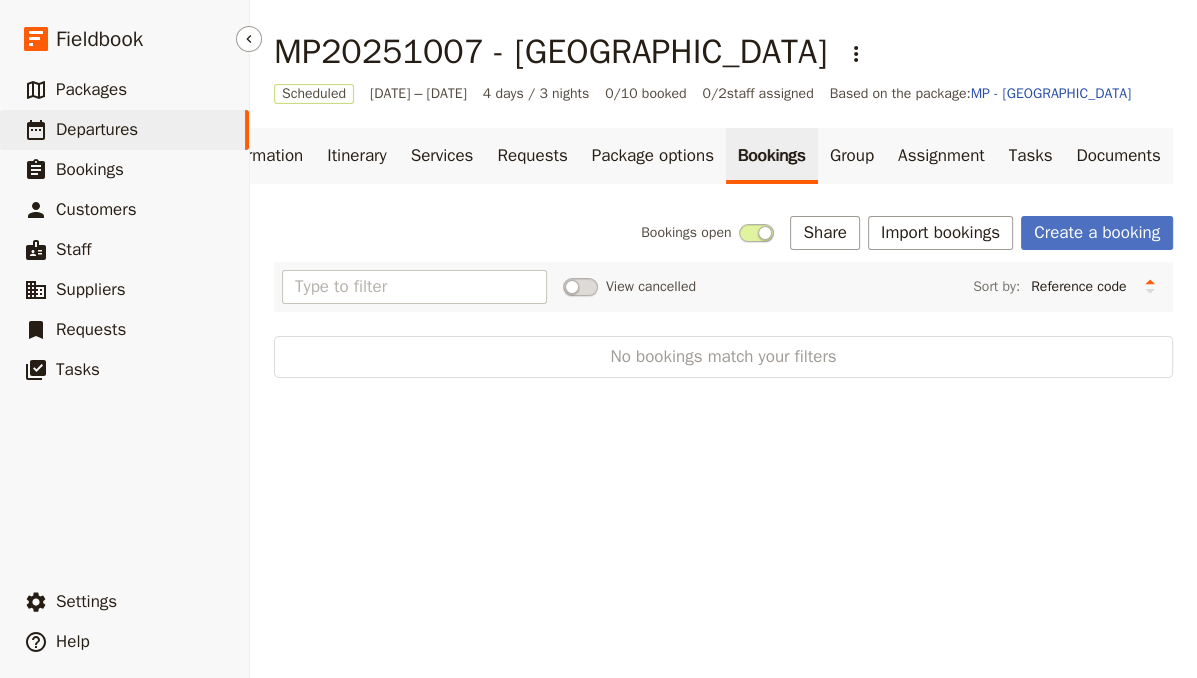 click on "Departures" at bounding box center (97, 129) 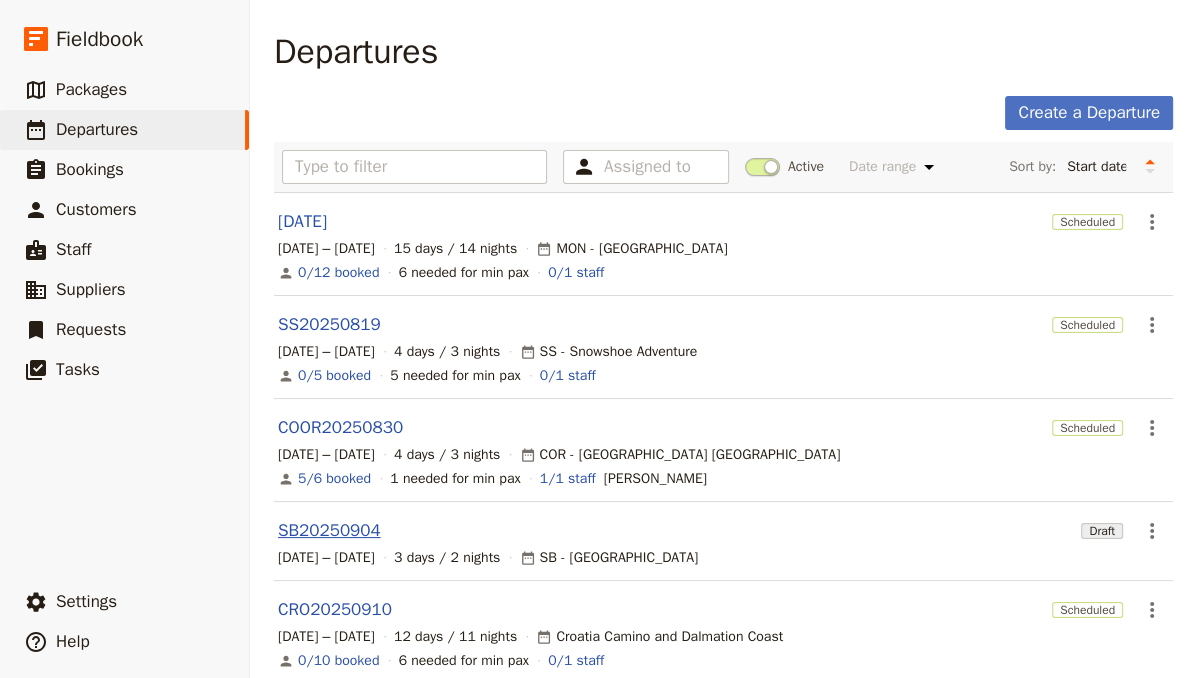click on "SB20250904" at bounding box center (329, 531) 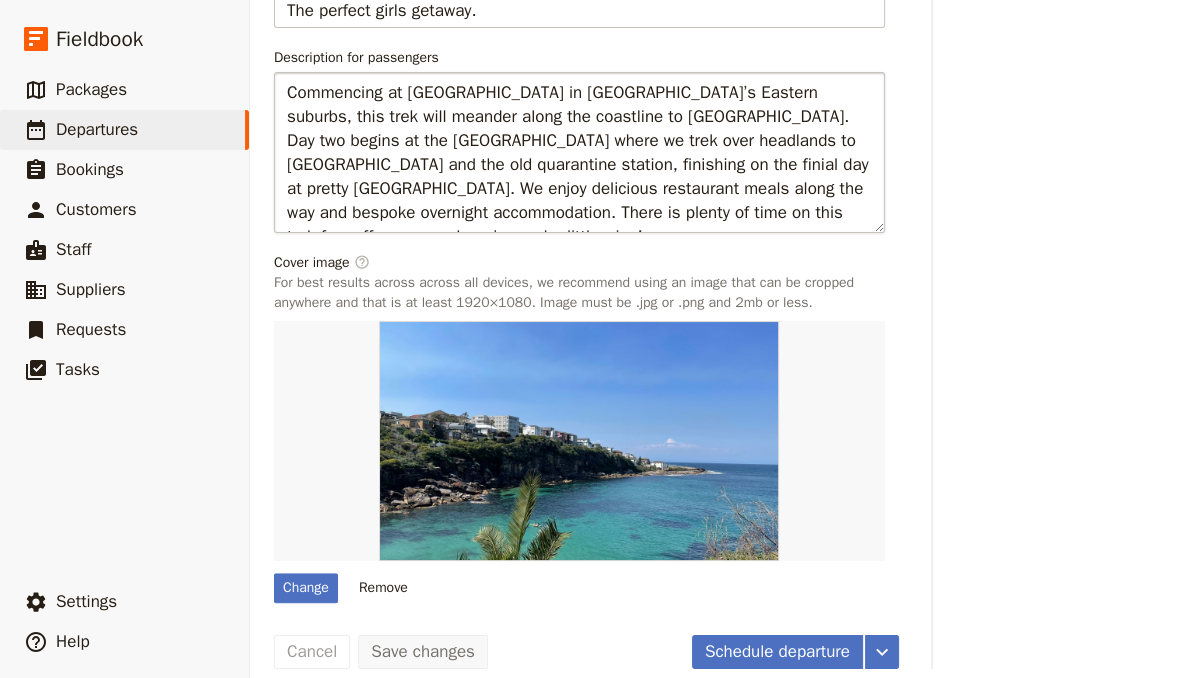 scroll, scrollTop: 1172, scrollLeft: 0, axis: vertical 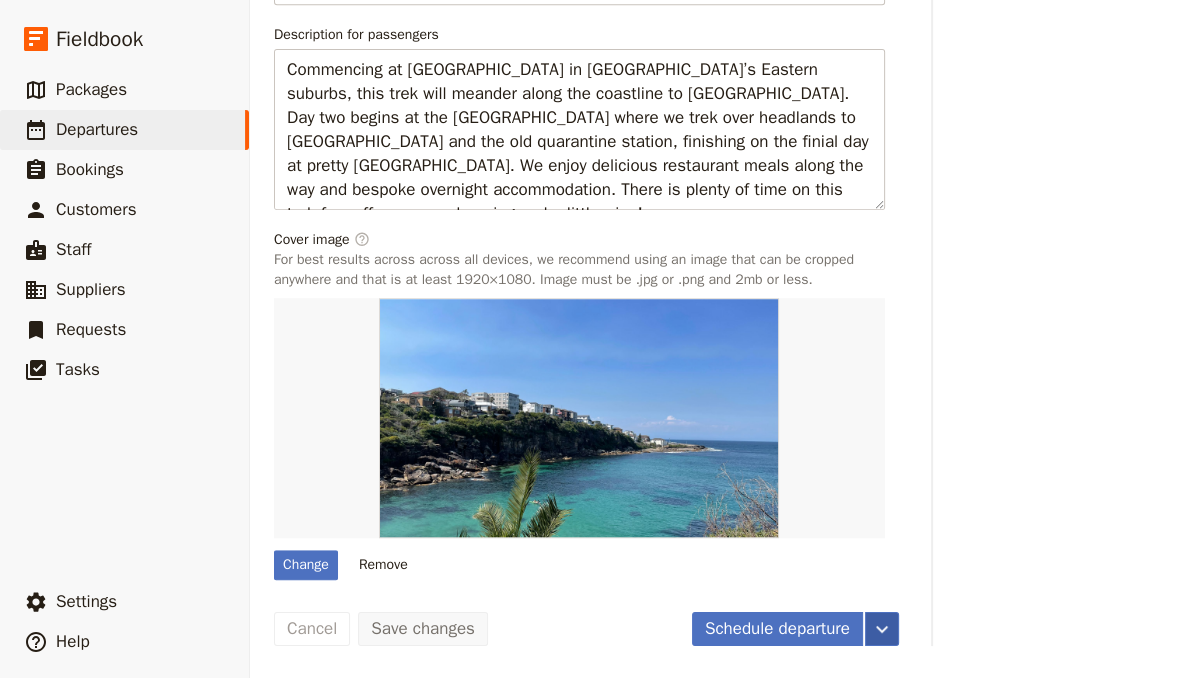 click 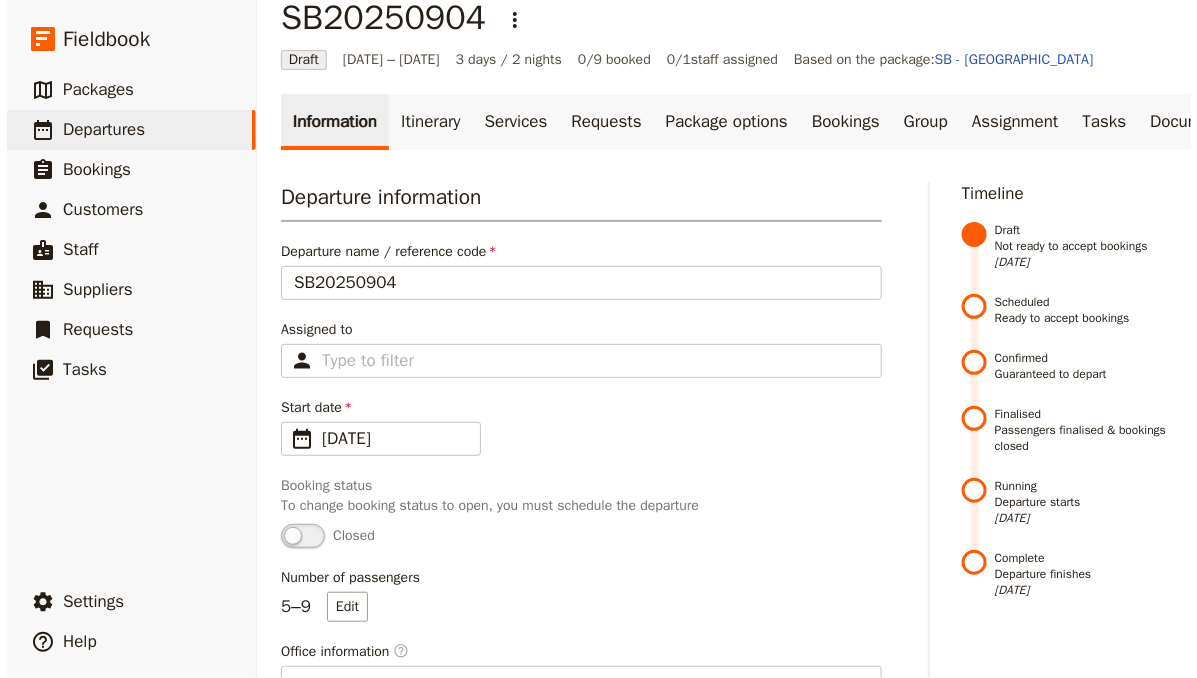 scroll, scrollTop: 0, scrollLeft: 0, axis: both 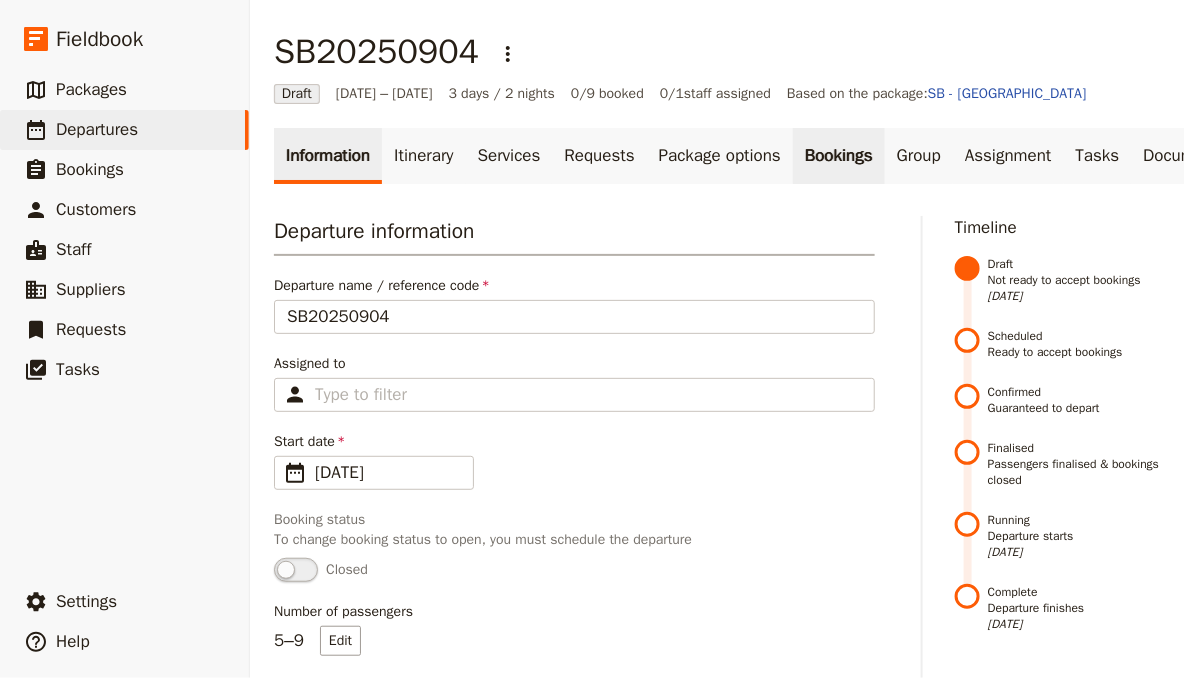 click on "Bookings" at bounding box center (839, 156) 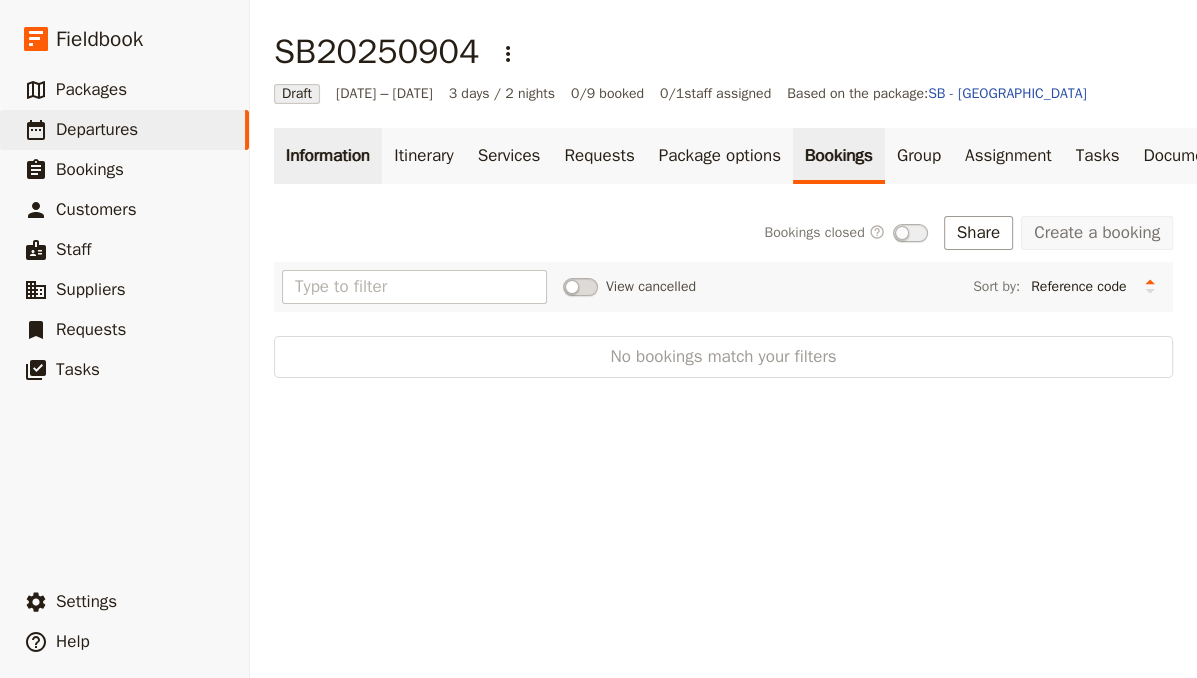 click on "Information" at bounding box center [328, 156] 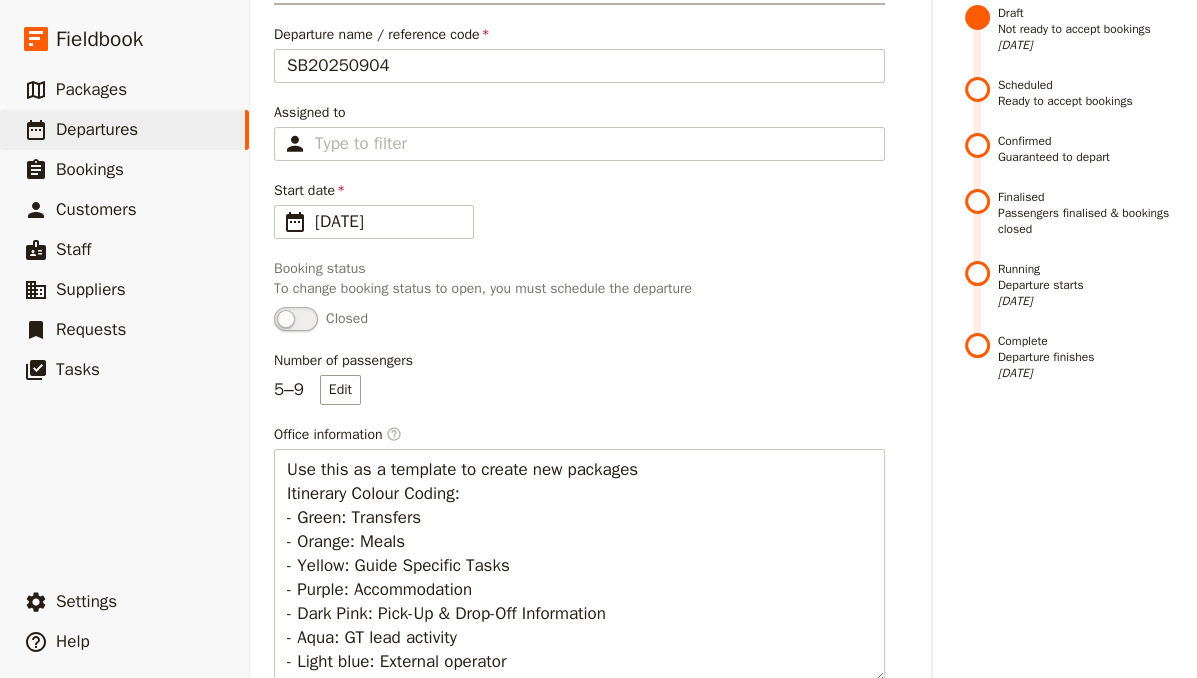 scroll, scrollTop: 320, scrollLeft: 0, axis: vertical 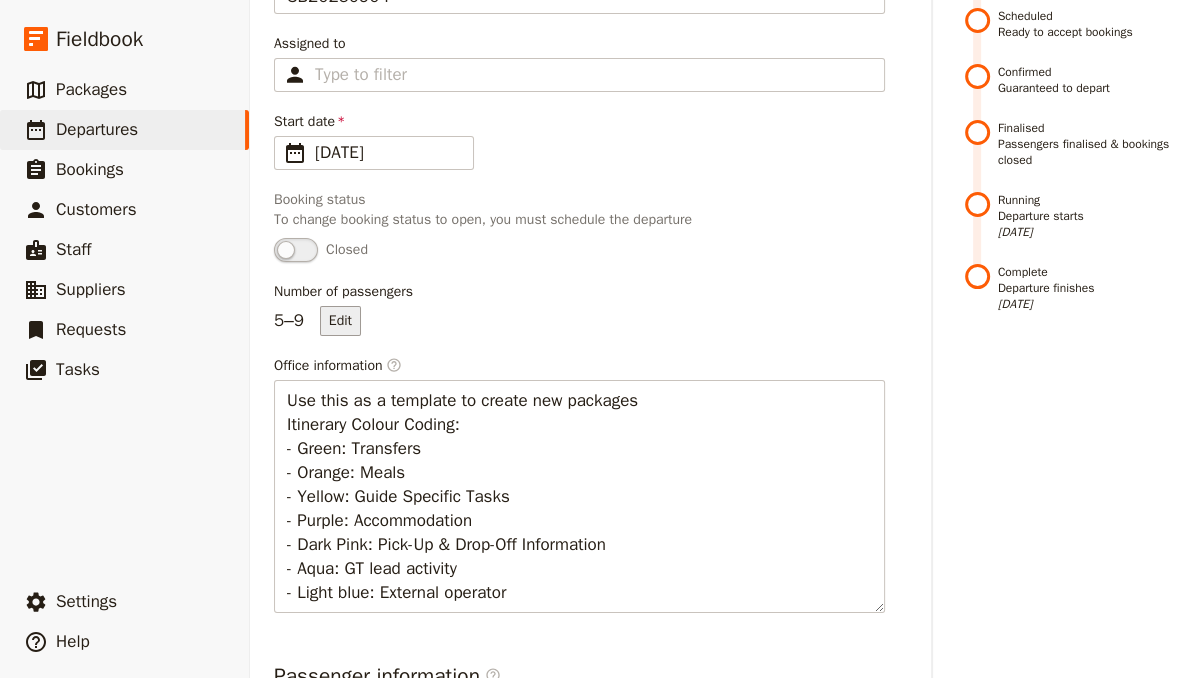 click on "Edit" at bounding box center (340, 321) 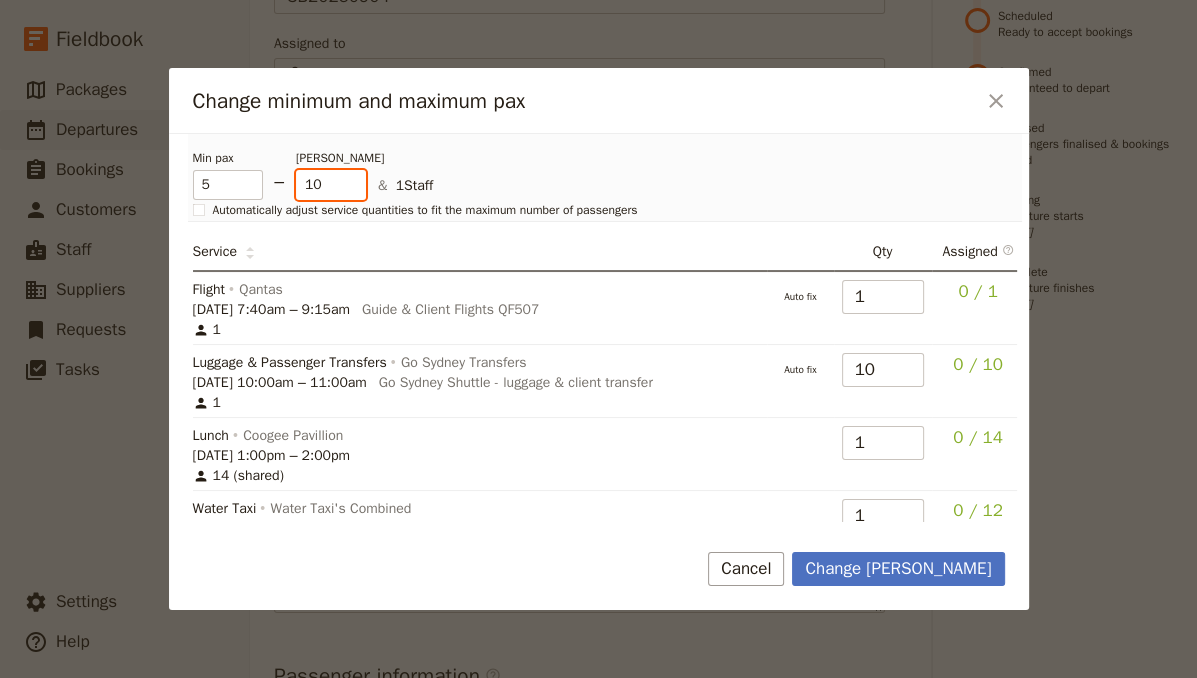 type on "10" 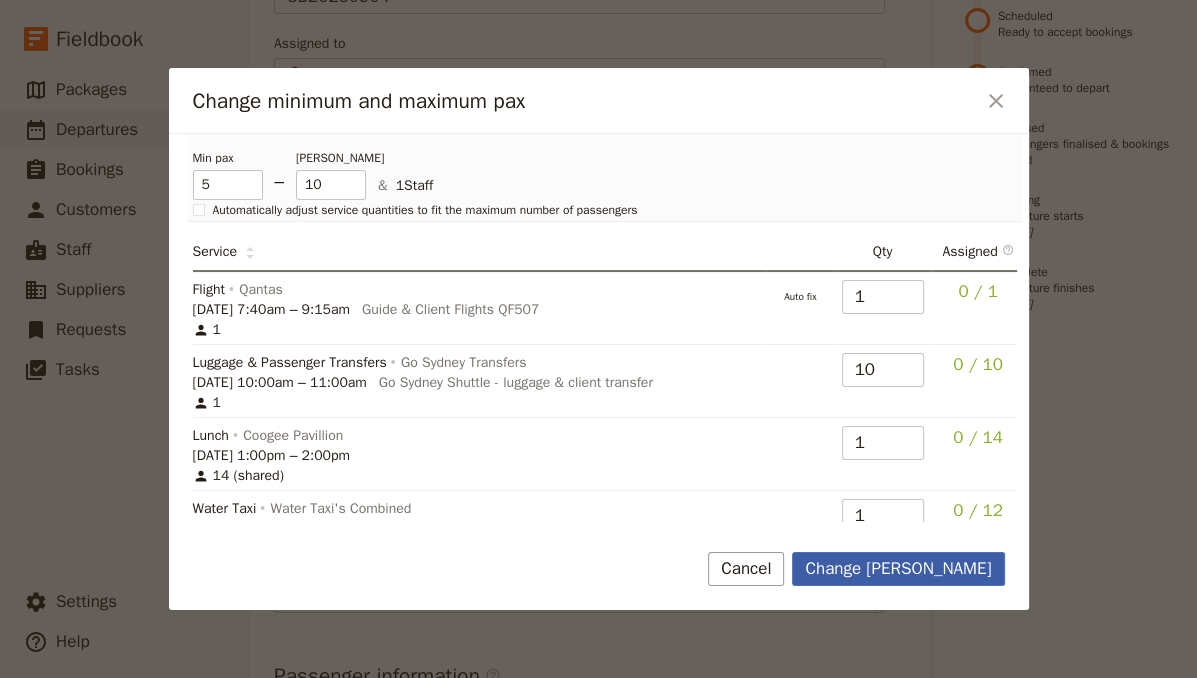 click on "Change [PERSON_NAME]" at bounding box center [898, 569] 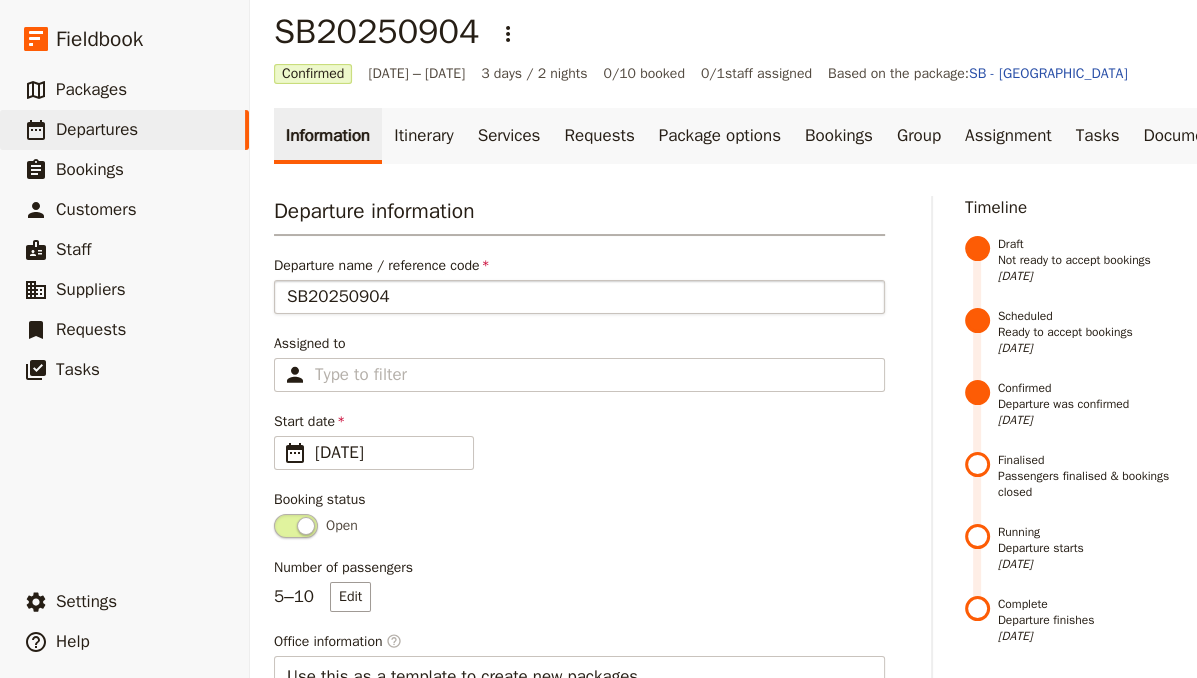 scroll, scrollTop: 0, scrollLeft: 0, axis: both 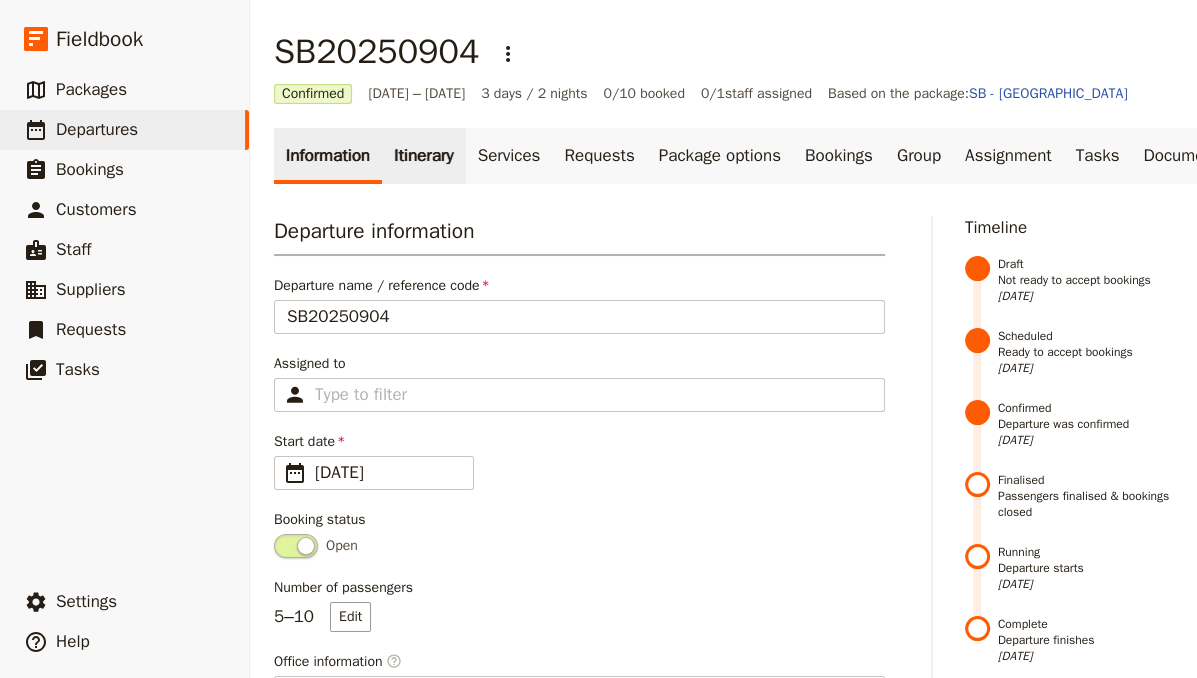 click on "Itinerary" at bounding box center (423, 156) 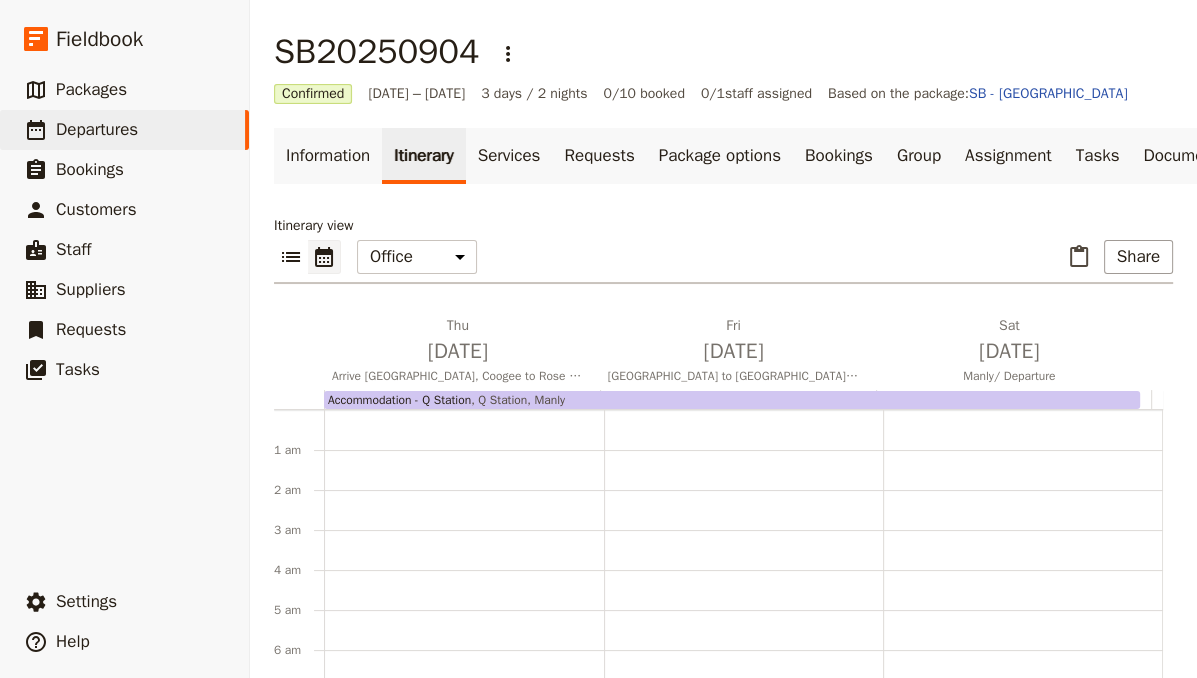 scroll, scrollTop: 260, scrollLeft: 0, axis: vertical 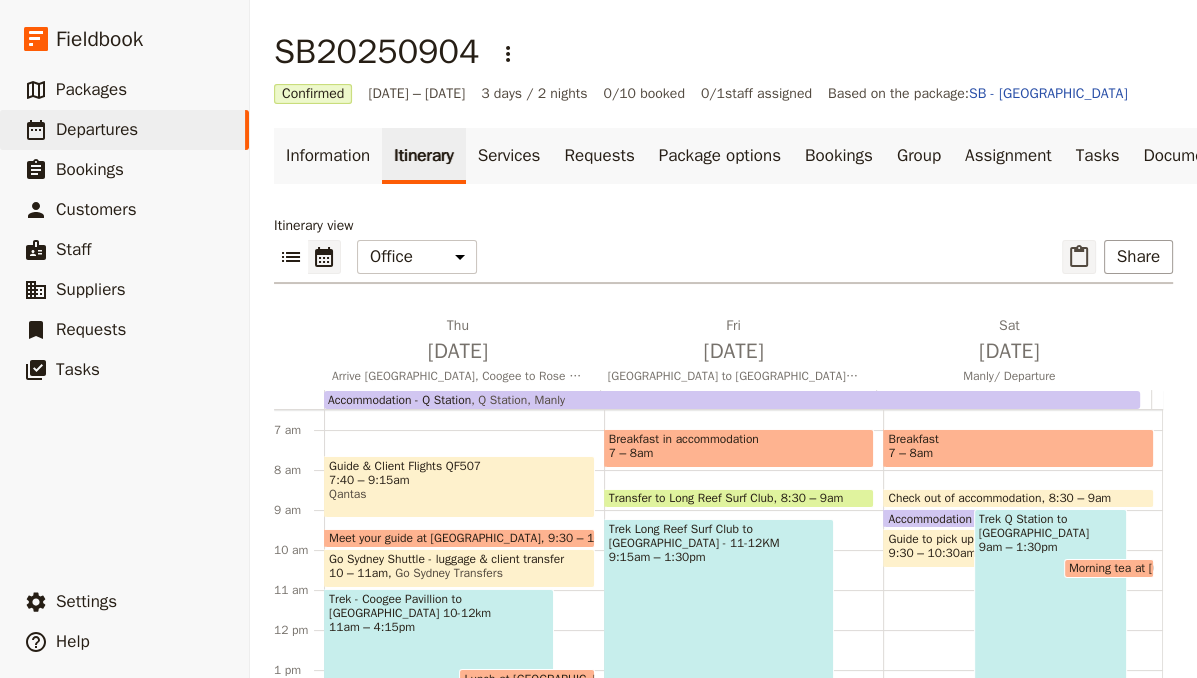 click 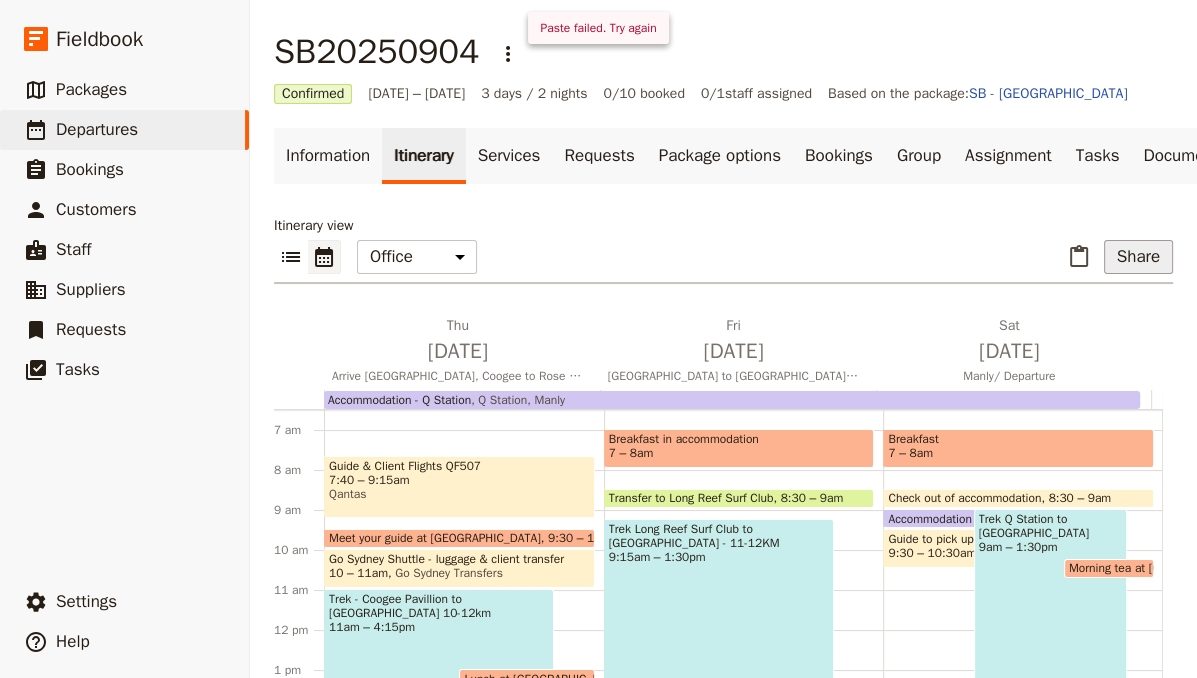 click on "Share" at bounding box center (1138, 257) 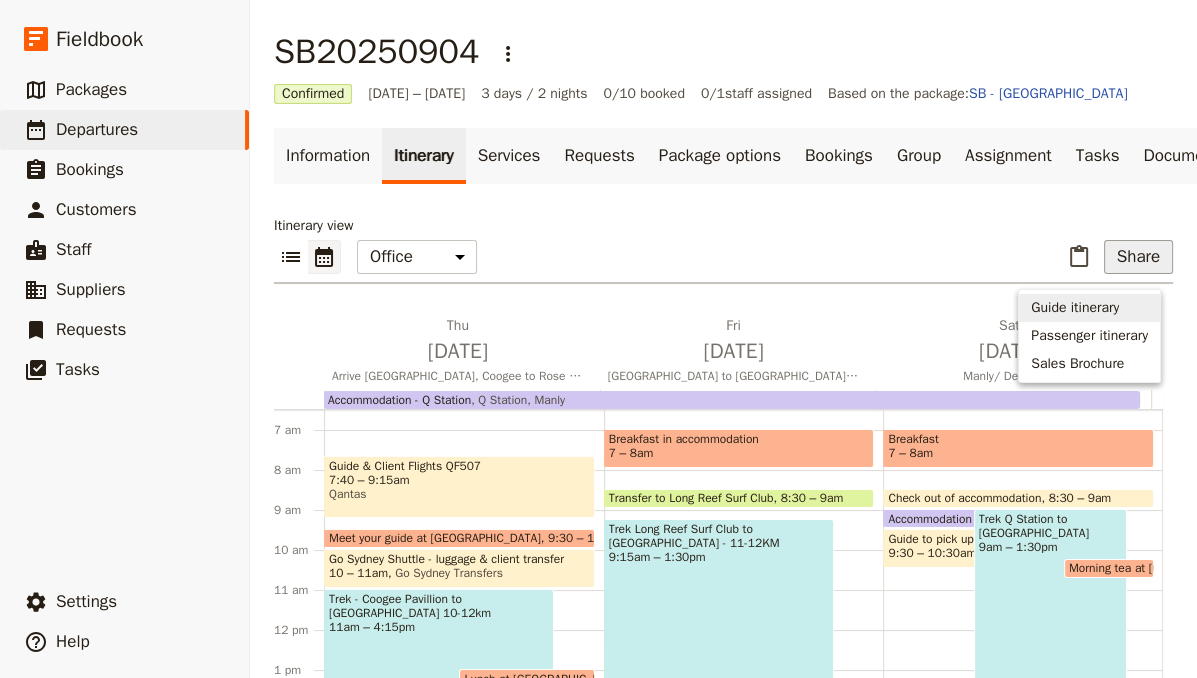 click on "Guide itinerary" at bounding box center [1075, 308] 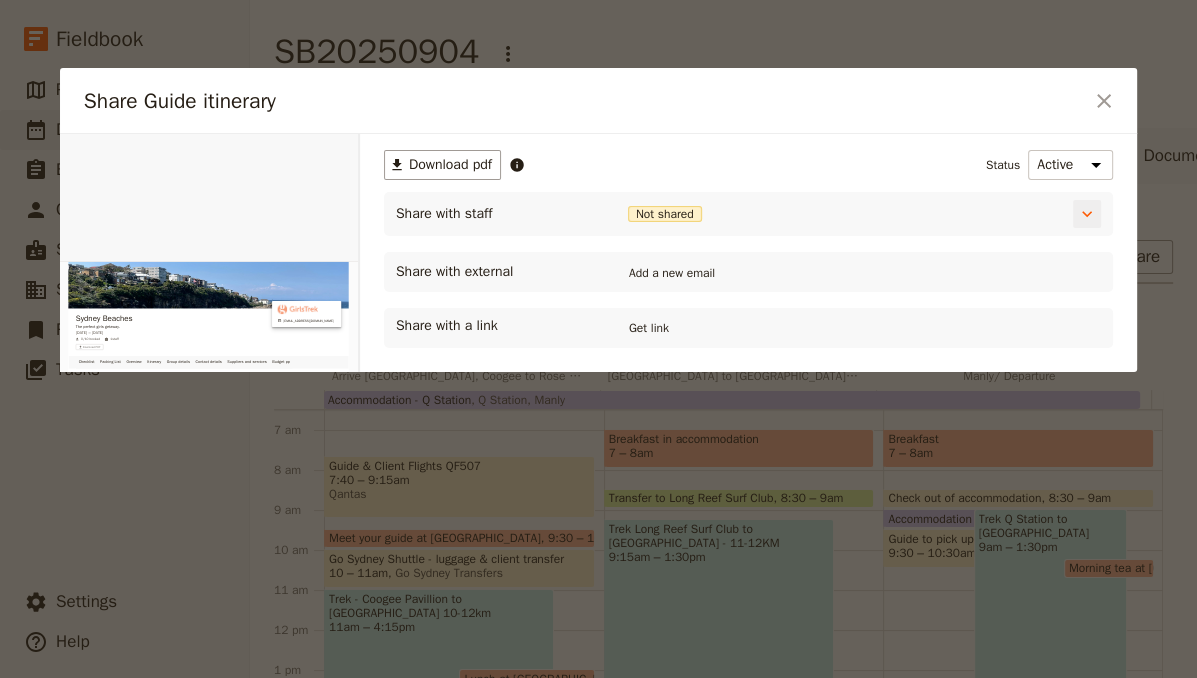 scroll, scrollTop: 0, scrollLeft: 0, axis: both 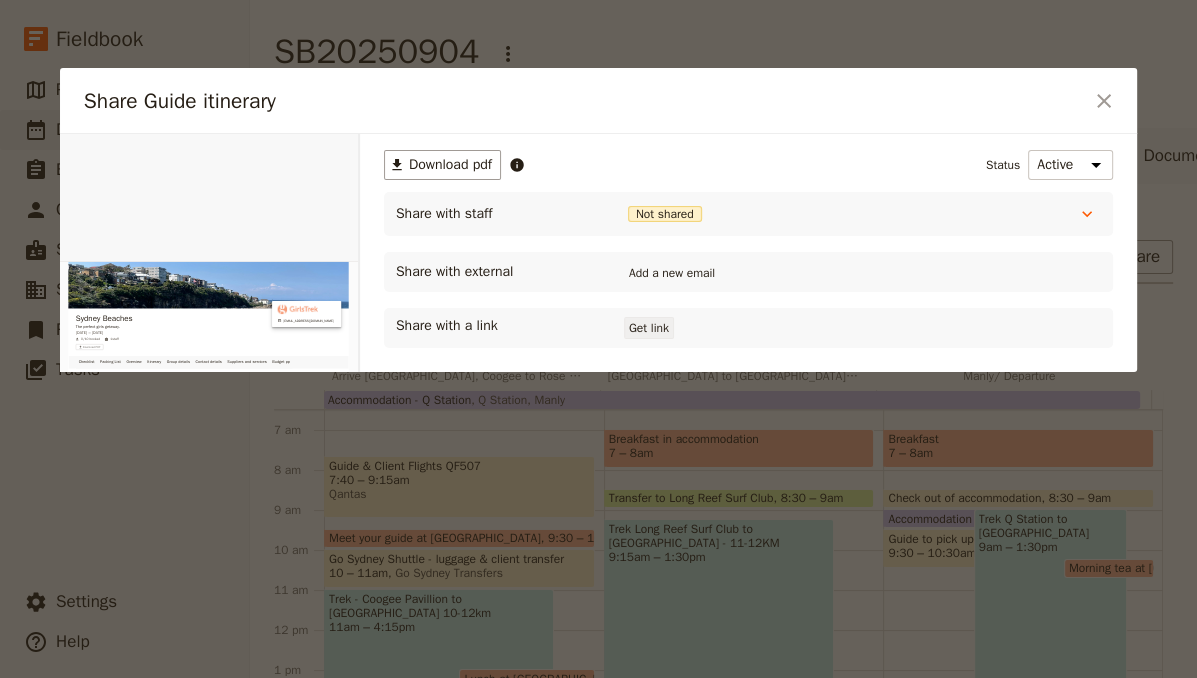 click on "Get link" at bounding box center [649, 328] 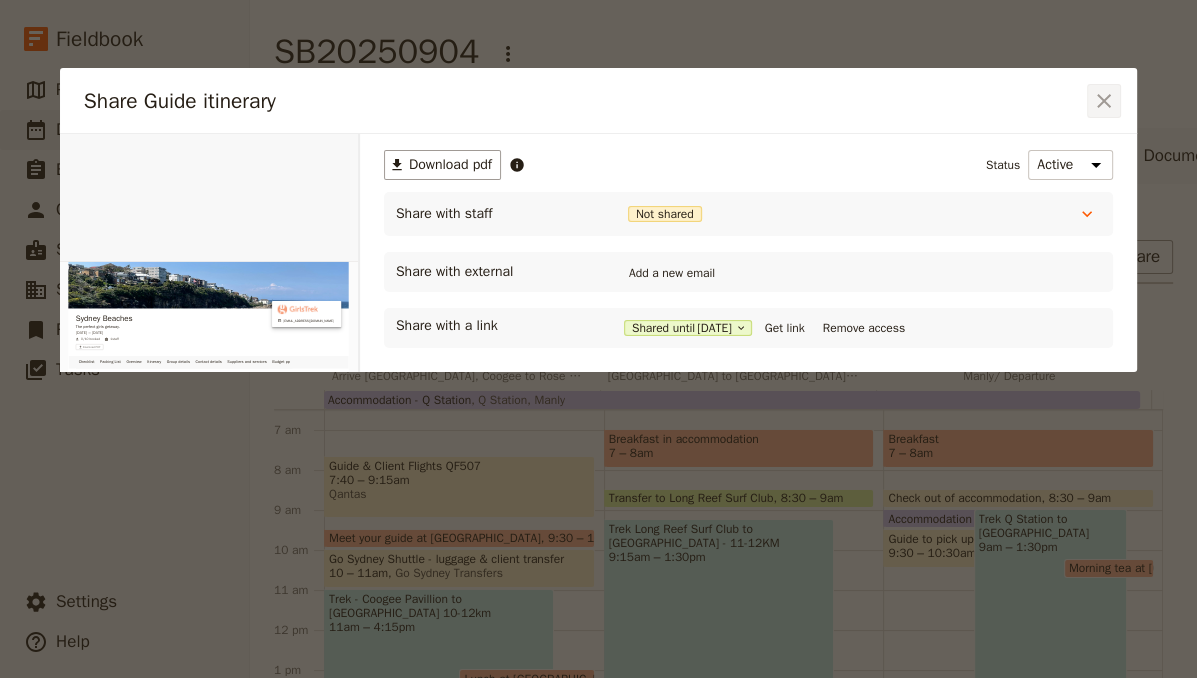 click 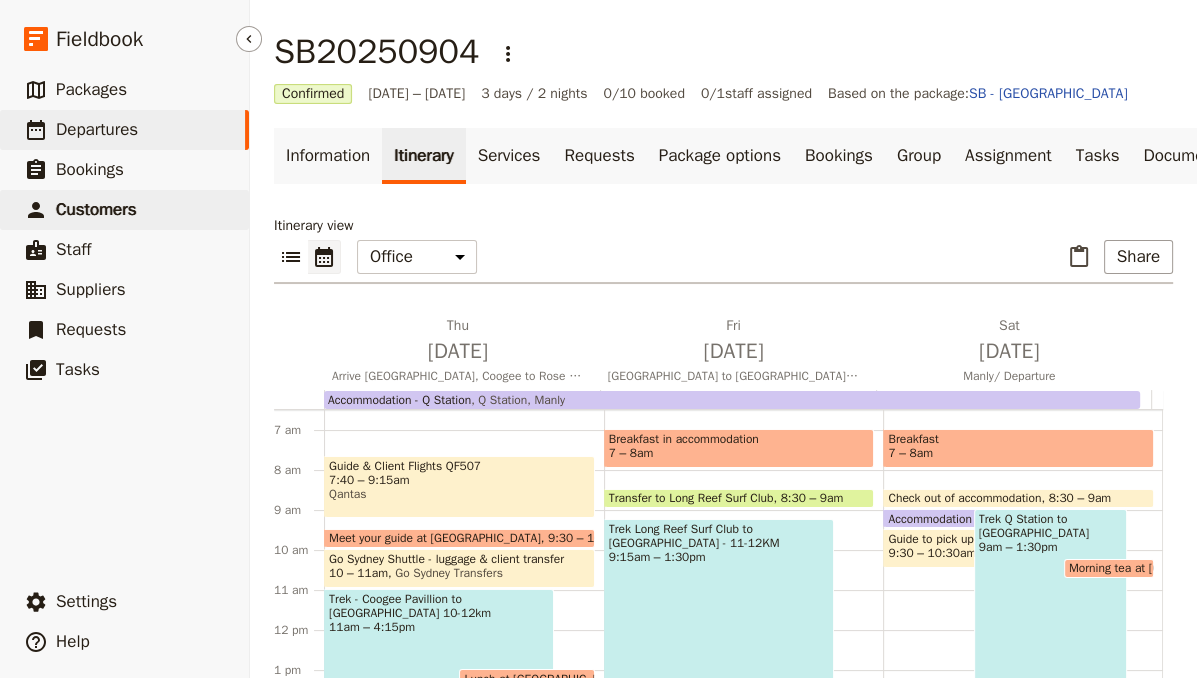 click on "Customers" at bounding box center (96, 209) 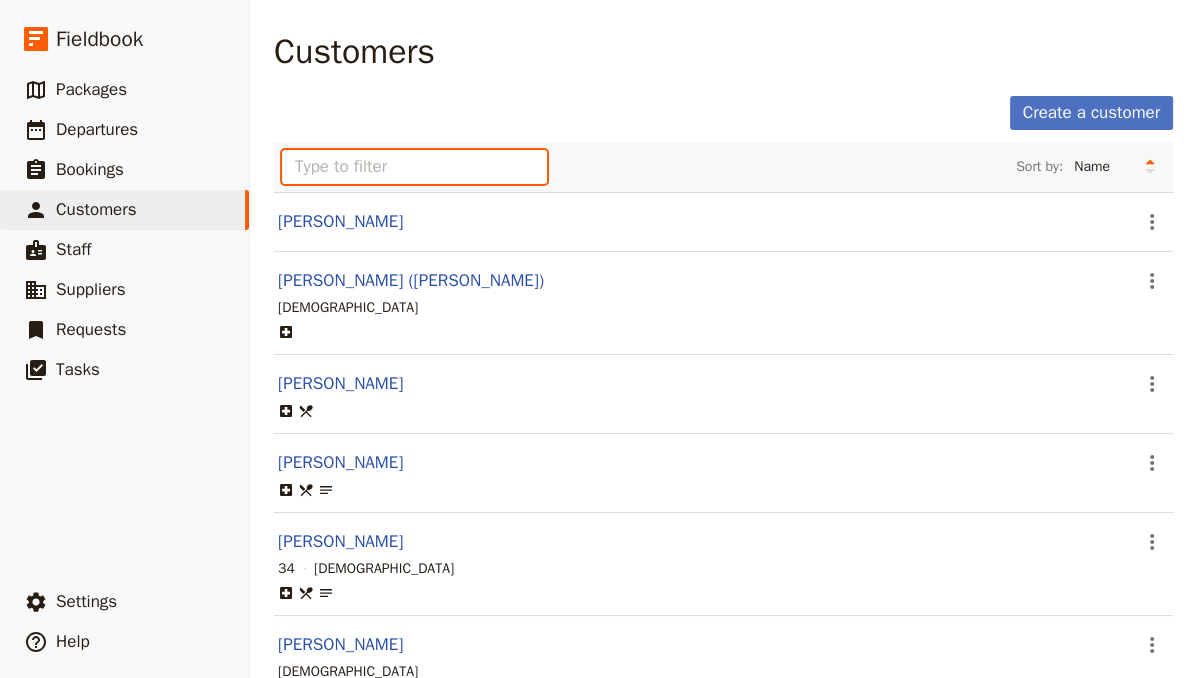 click at bounding box center (414, 167) 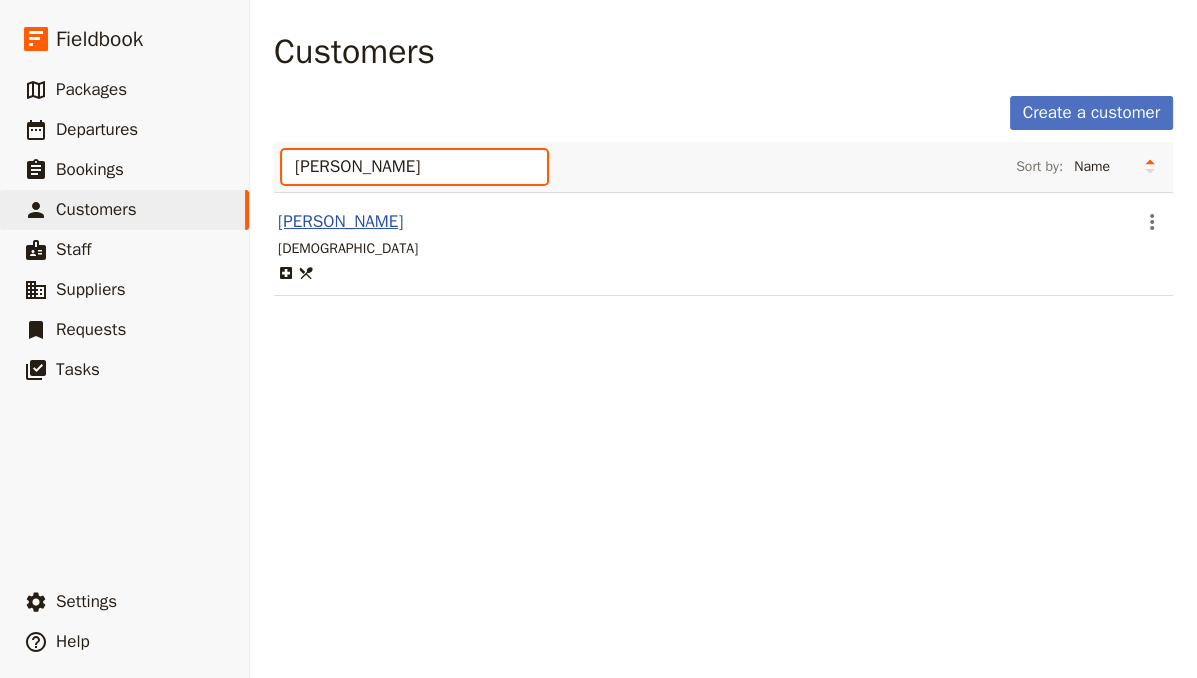 type on "[PERSON_NAME]" 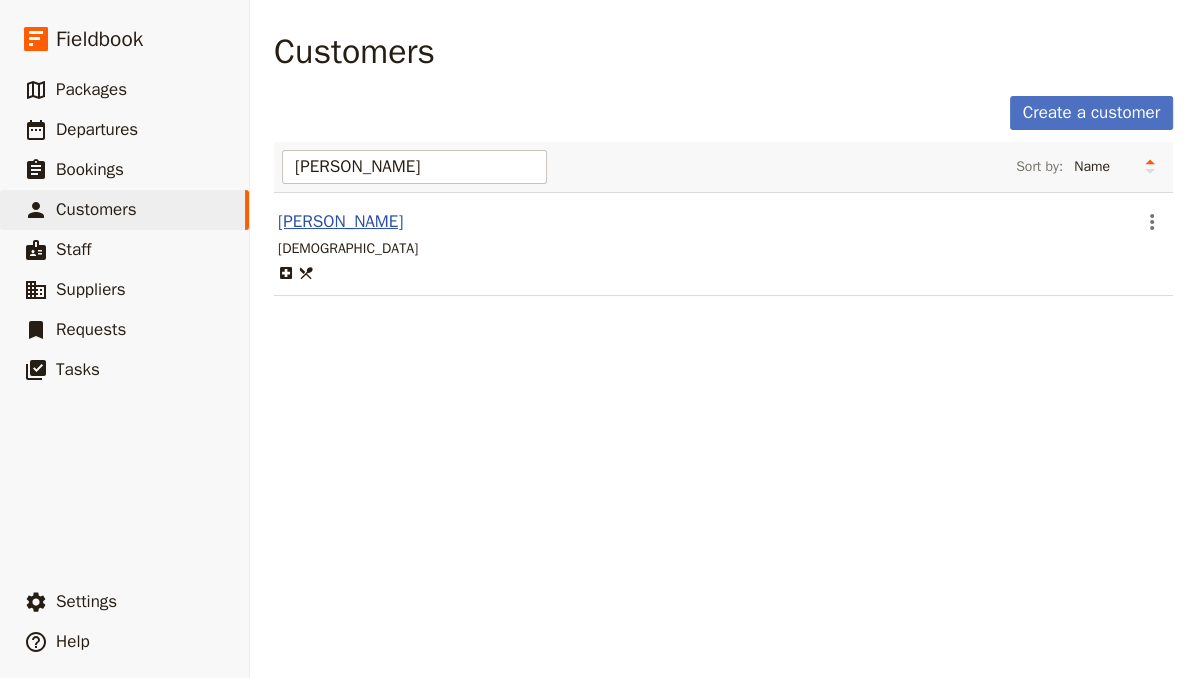 click on "[PERSON_NAME]" at bounding box center (340, 221) 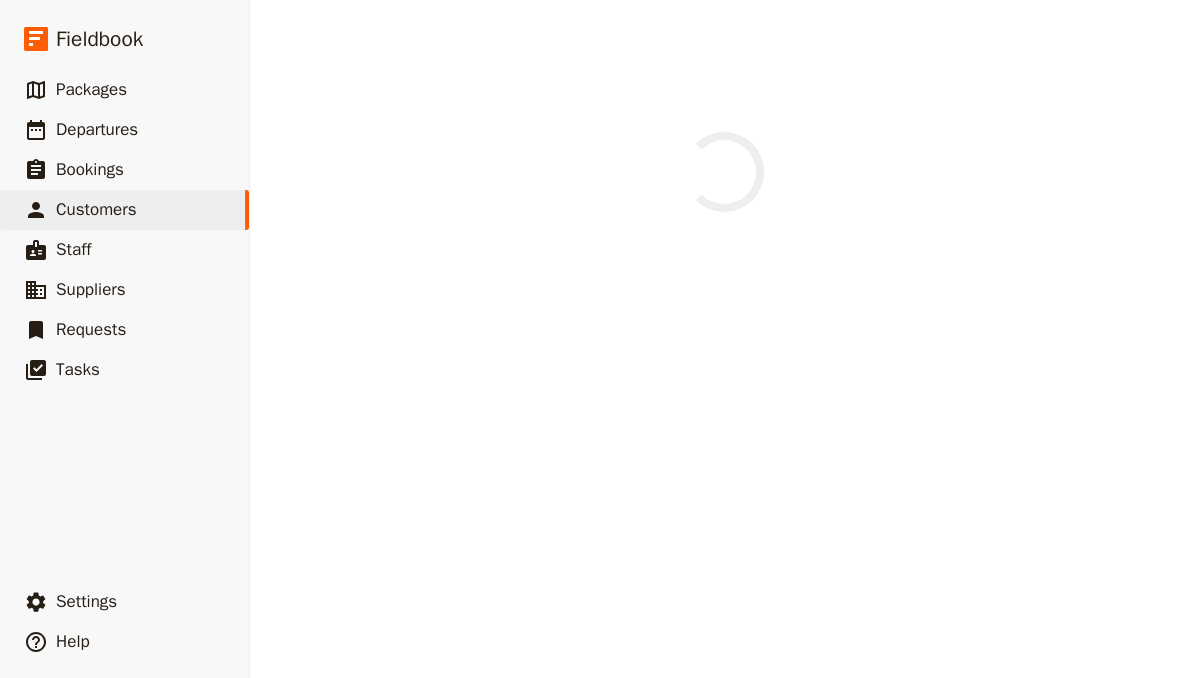 select on "[DEMOGRAPHIC_DATA]" 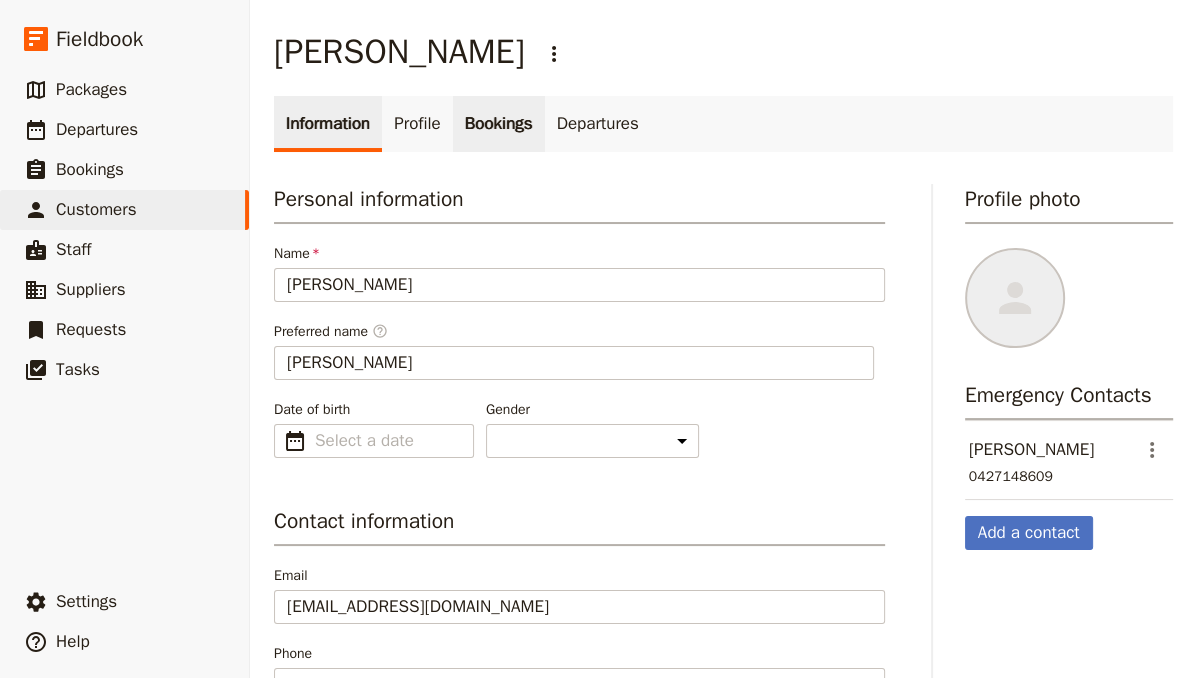 click on "Bookings" at bounding box center [499, 124] 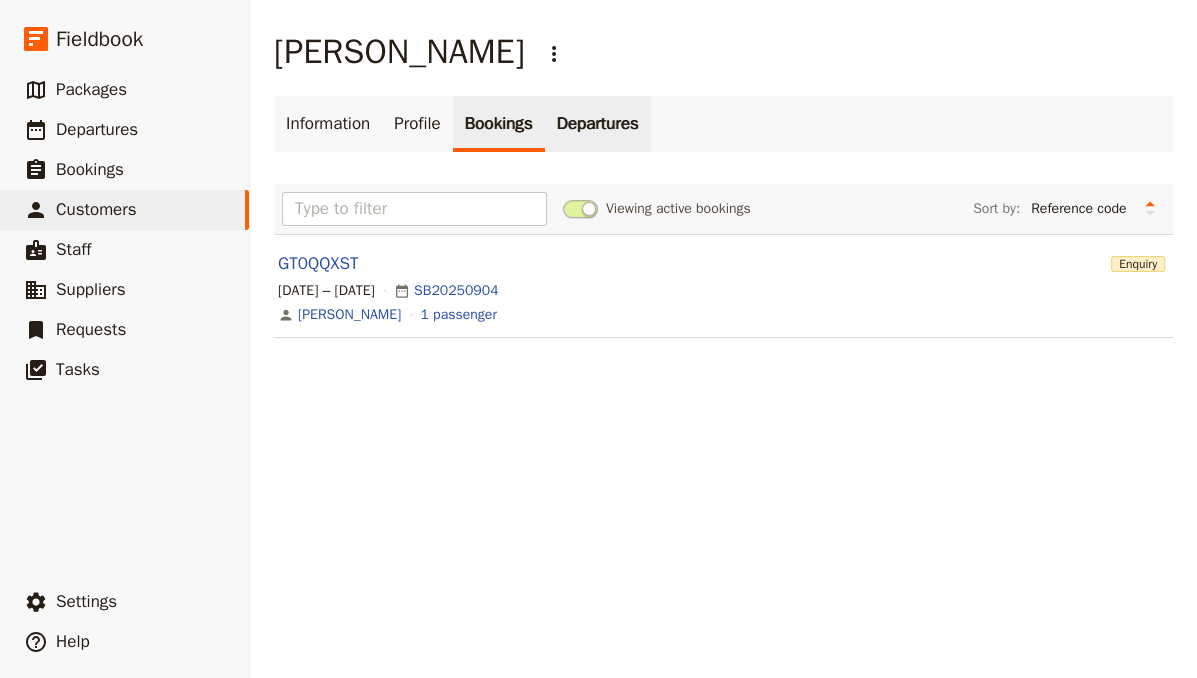 click on "Departures" at bounding box center [598, 124] 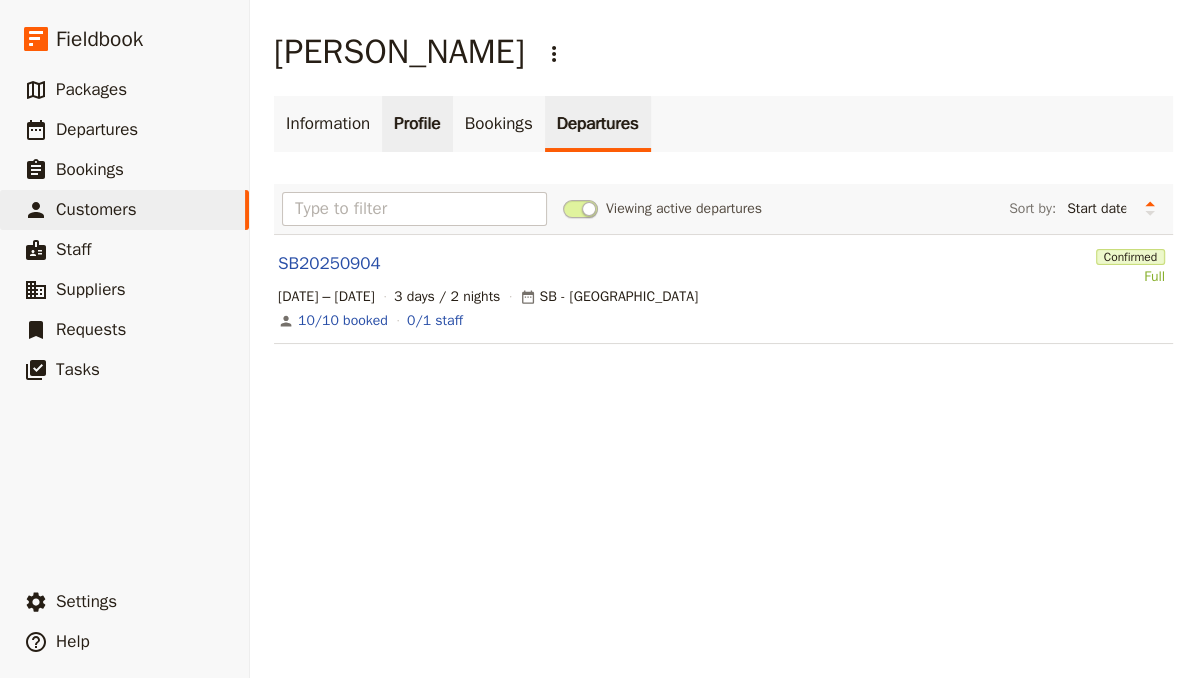 click on "Profile" at bounding box center (417, 124) 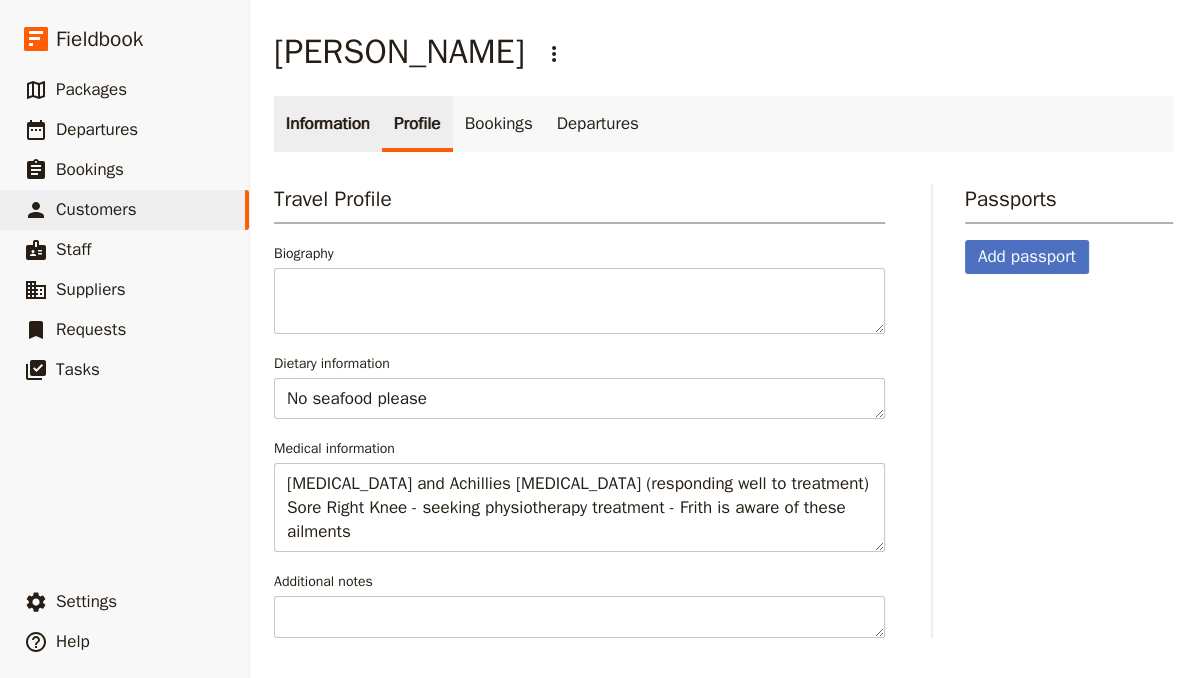 click on "Information" at bounding box center [328, 124] 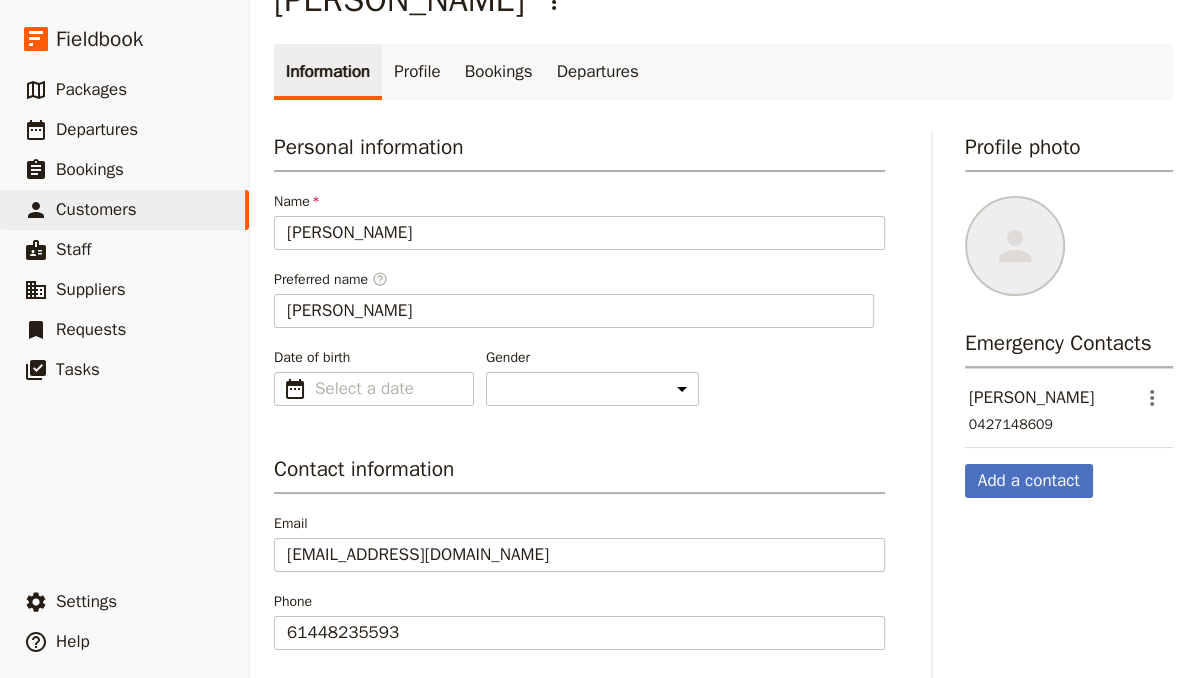 scroll, scrollTop: 0, scrollLeft: 0, axis: both 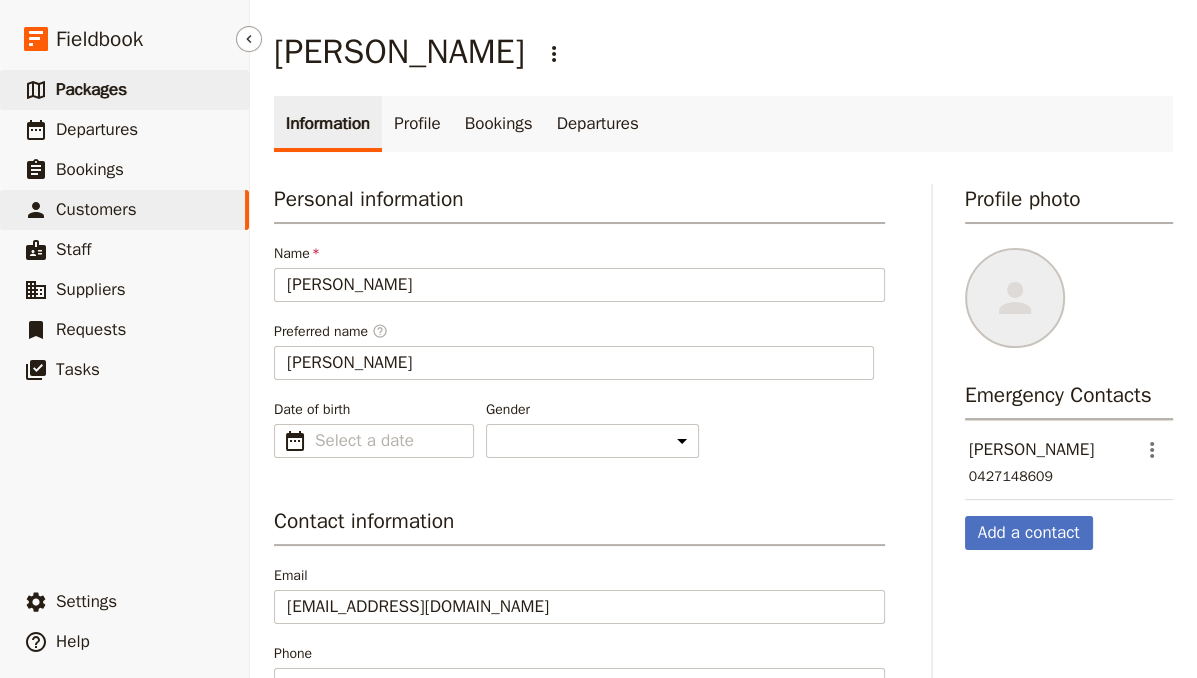 click on "​ Packages" at bounding box center [124, 90] 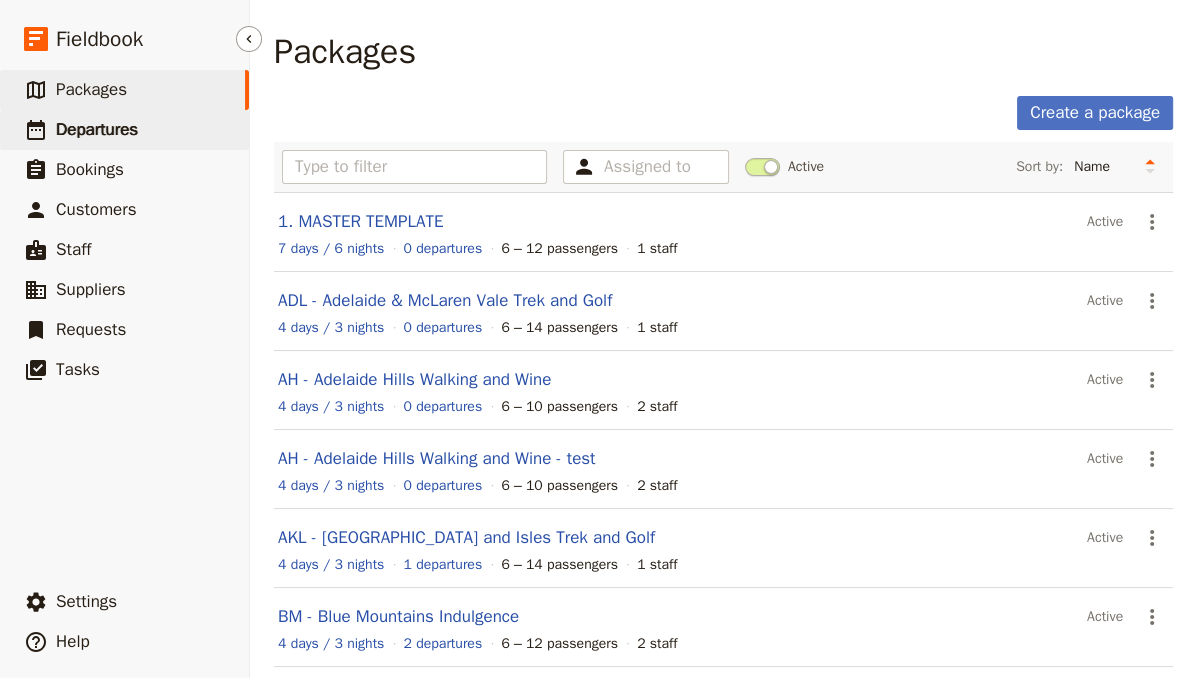 click on "​ Departures" at bounding box center [124, 130] 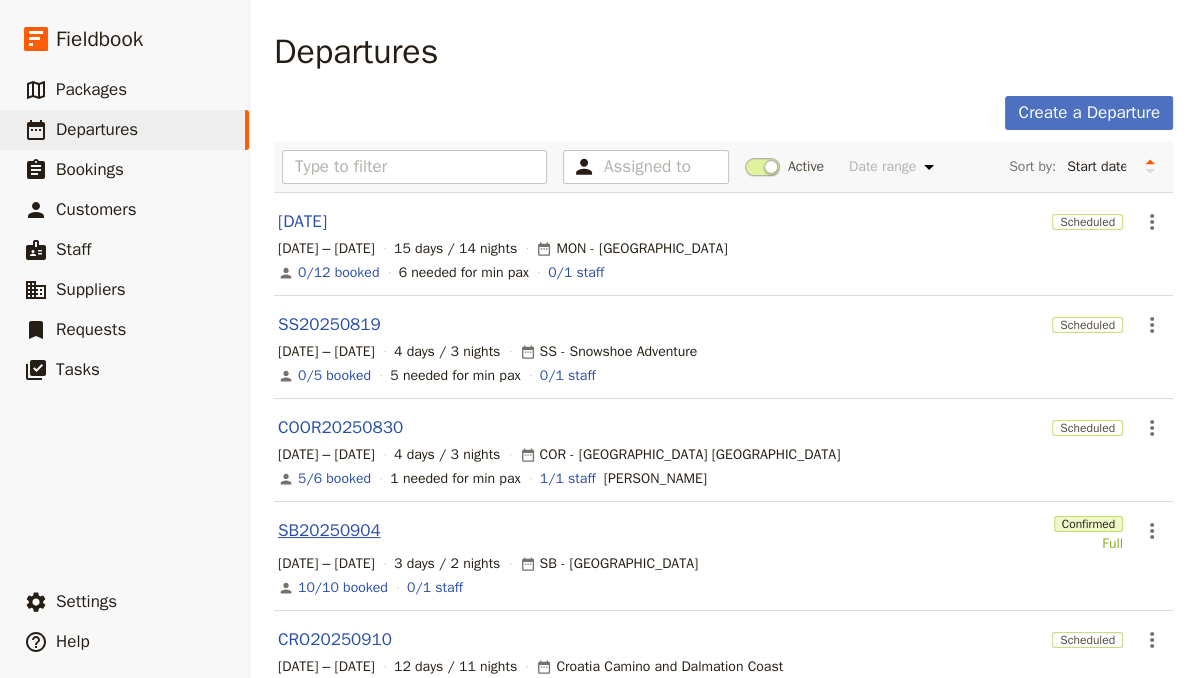 click on "SB20250904" at bounding box center (329, 531) 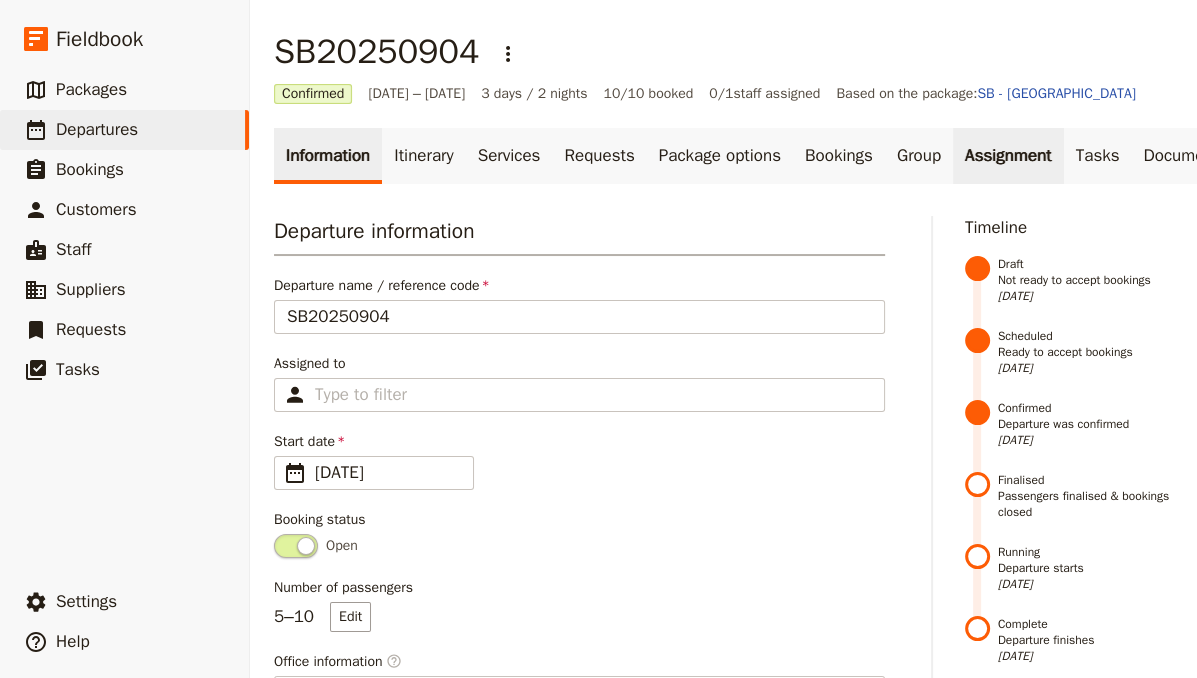 click on "Assignment" at bounding box center (1008, 156) 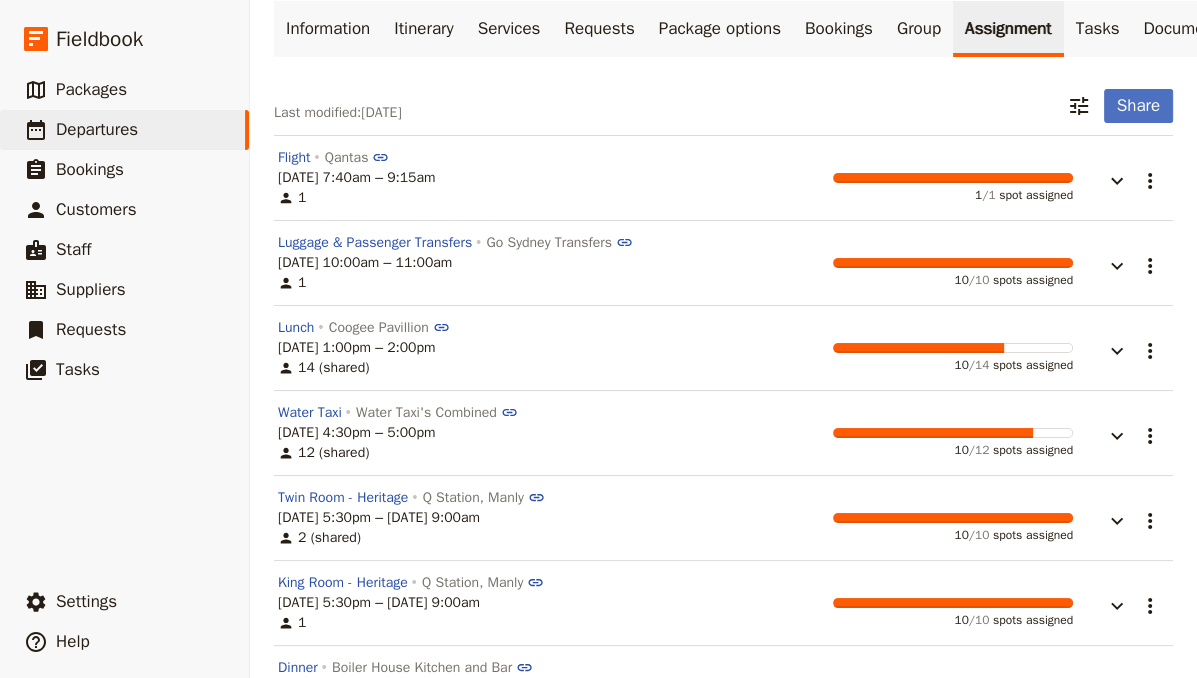 scroll, scrollTop: 160, scrollLeft: 0, axis: vertical 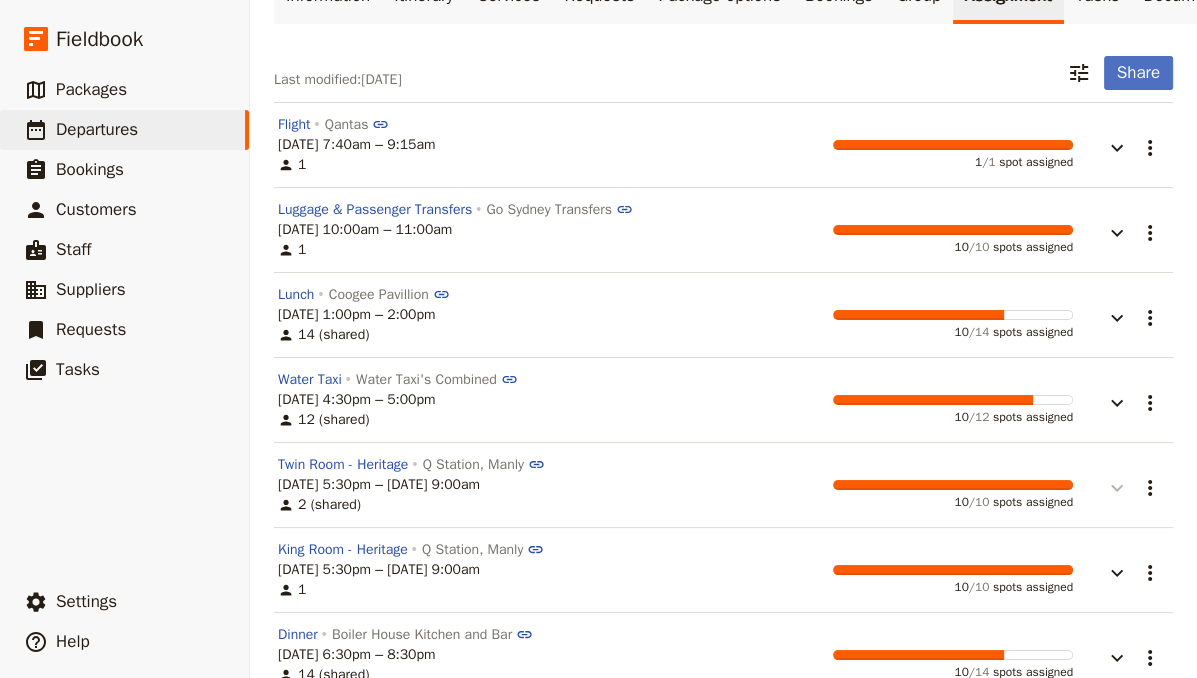 click 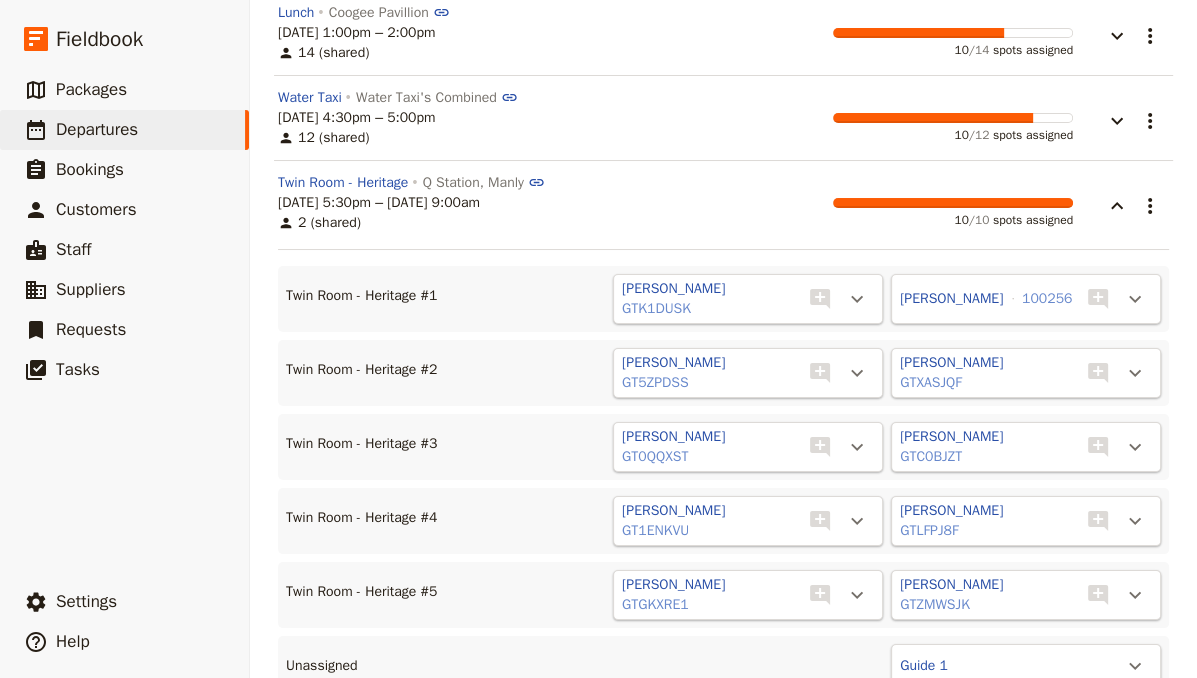 scroll, scrollTop: 560, scrollLeft: 0, axis: vertical 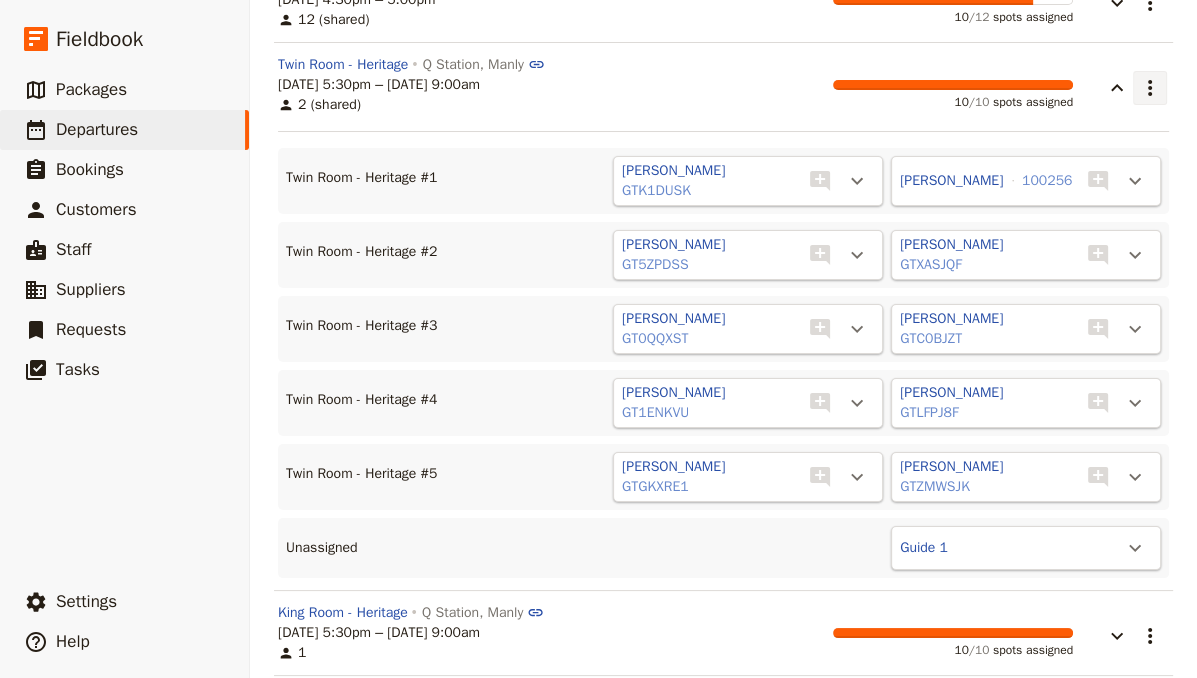 click 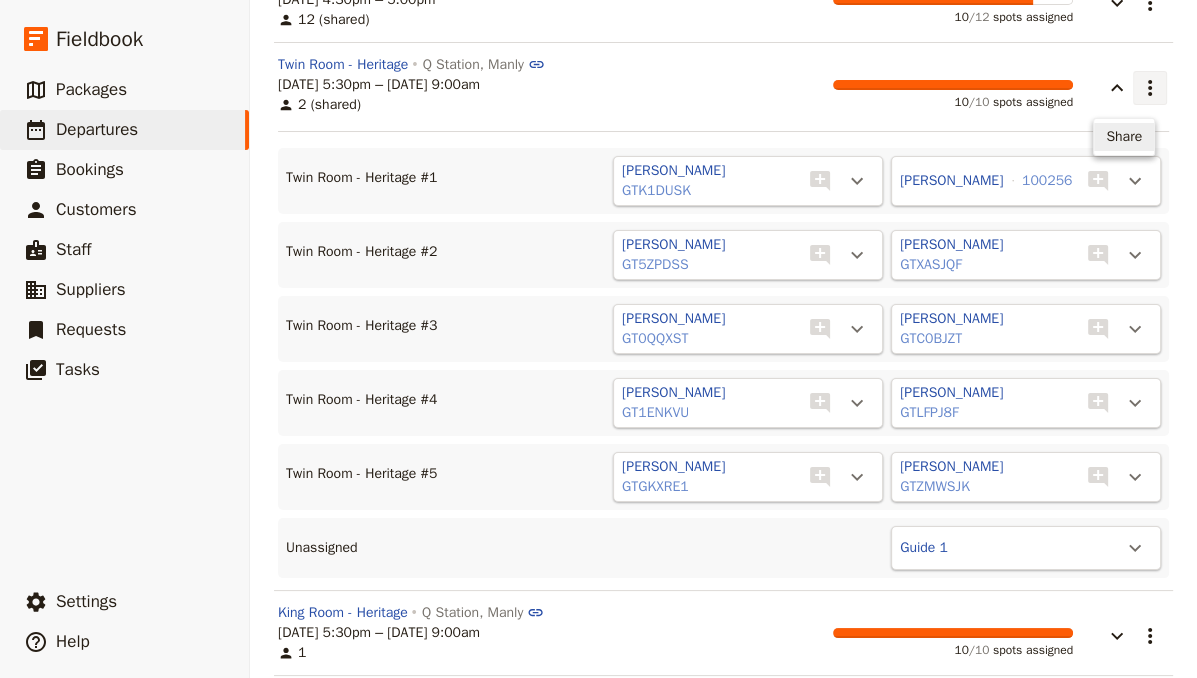 click on "Share" at bounding box center (1124, 137) 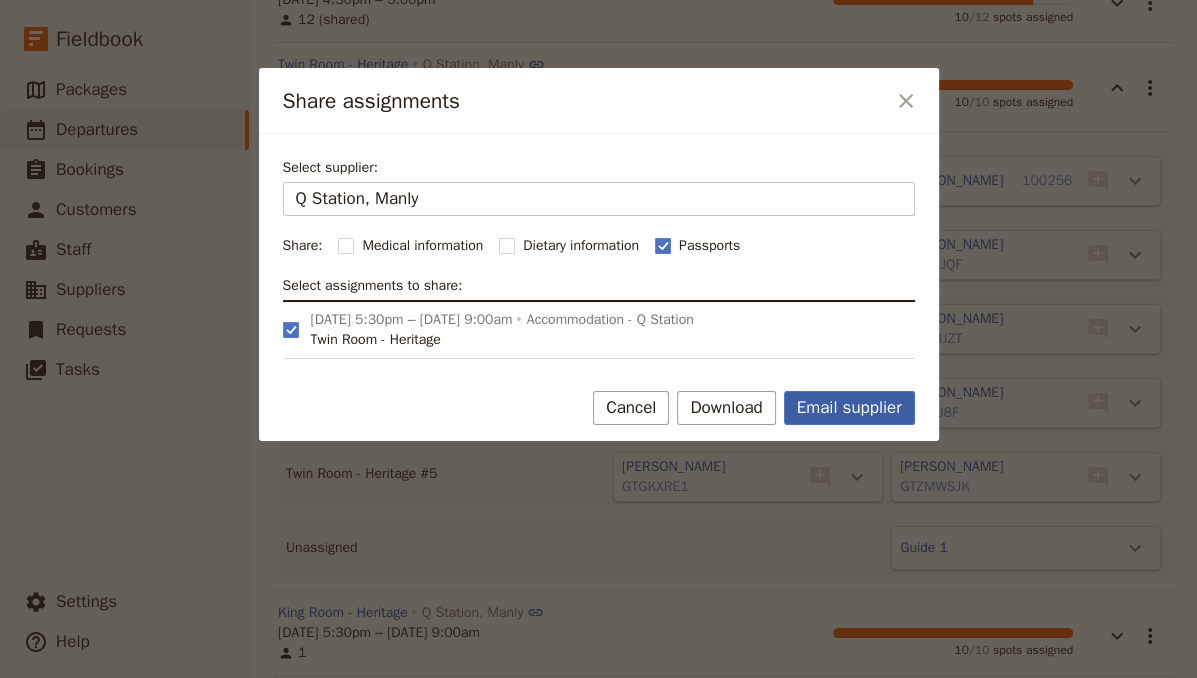 click on "Email supplier" at bounding box center (849, 408) 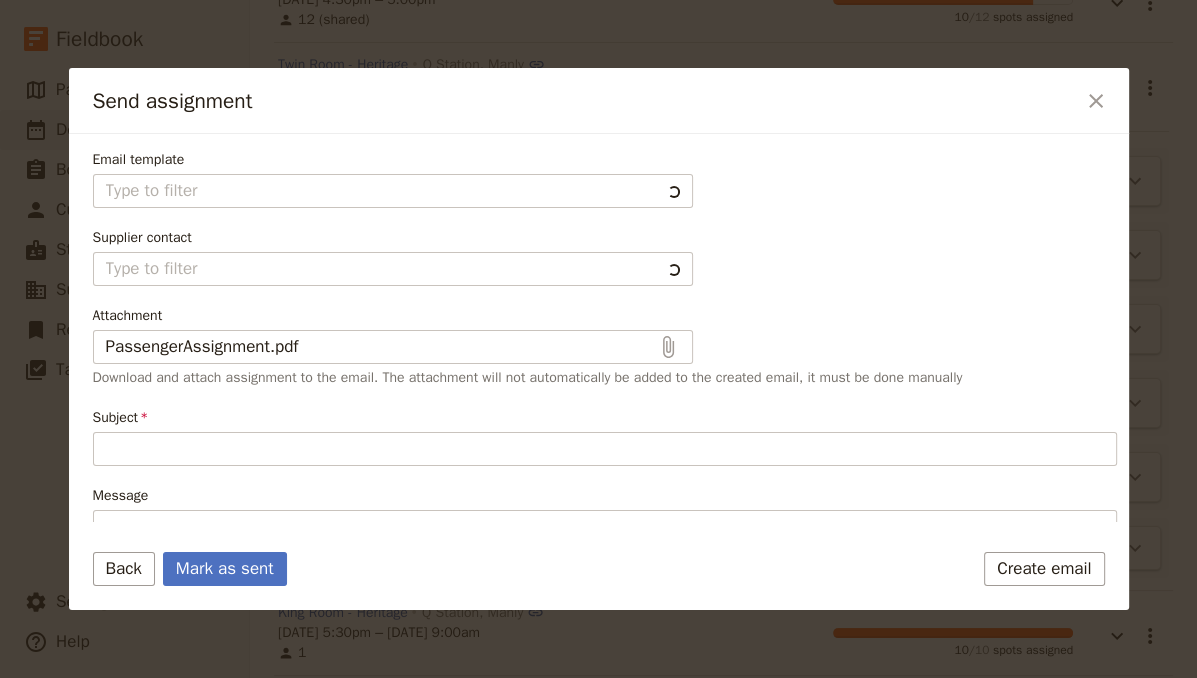 type on "Passenger assignments" 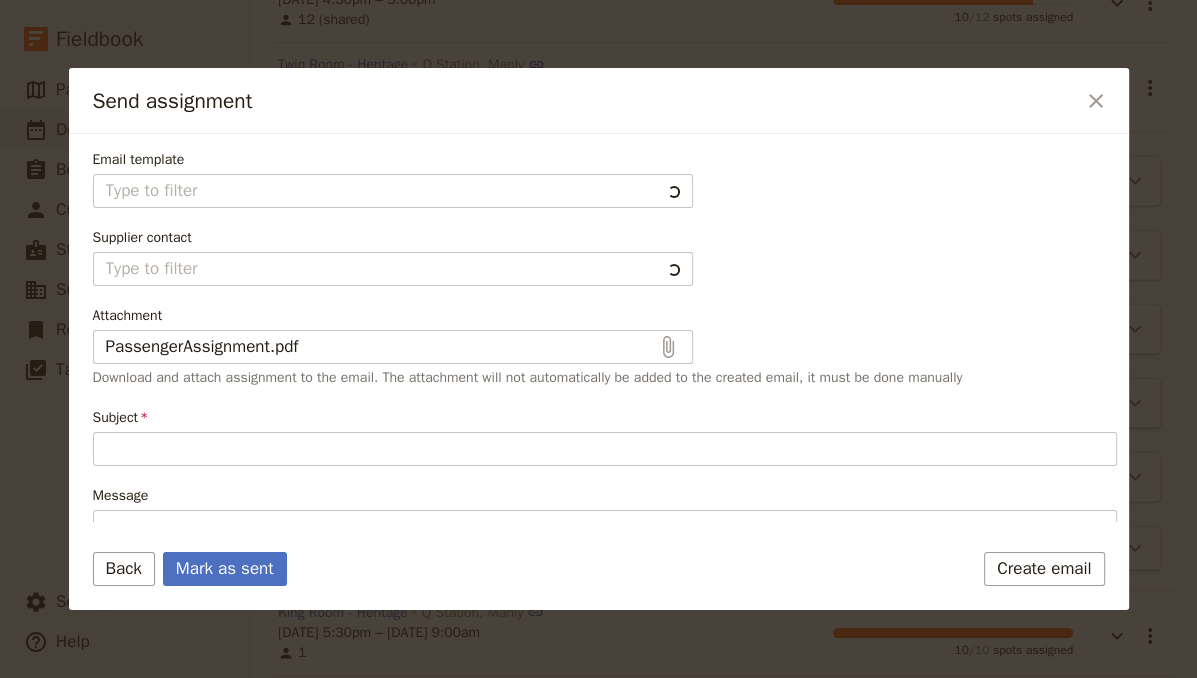type on "Hi Q Station, Manly
Please find the attached the passenger assignment for the following services:
• 5 Twin Room - Heritage on [DATE] 5:30pm – [DATE] 9:00am
• Twin Room - Heritage 1: [PERSON_NAME], [PERSON_NAME]
• Twin Room - Heritage 2: [PERSON_NAME], [PERSON_NAME]
• Twin Room - Heritage 3: [PERSON_NAME], [PERSON_NAME]
• Twin Room - Heritage 4: [PERSON_NAME], [PERSON_NAME]
• Twin Room - Heritage 5: [PERSON_NAME], [PERSON_NAME] Larven
Below are additional instructions and passenger notes for the service:
Kind regards
[PERSON_NAME]" 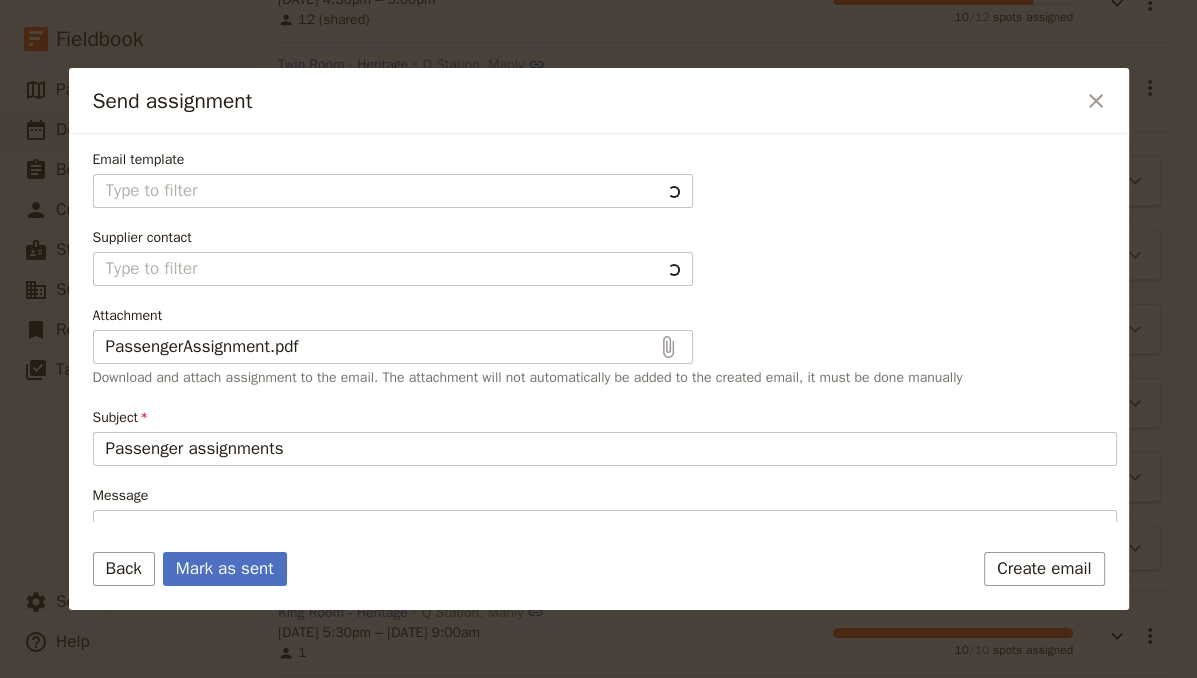 type on "Fieldbook default template" 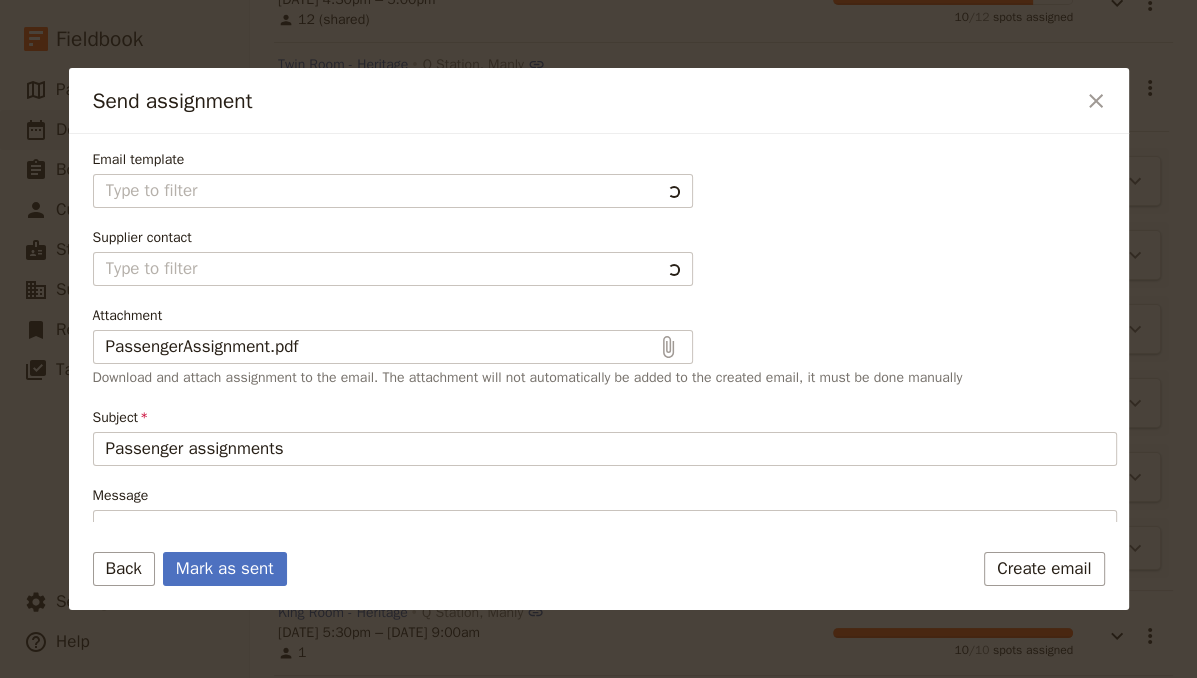 type on "Q Station, Manly" 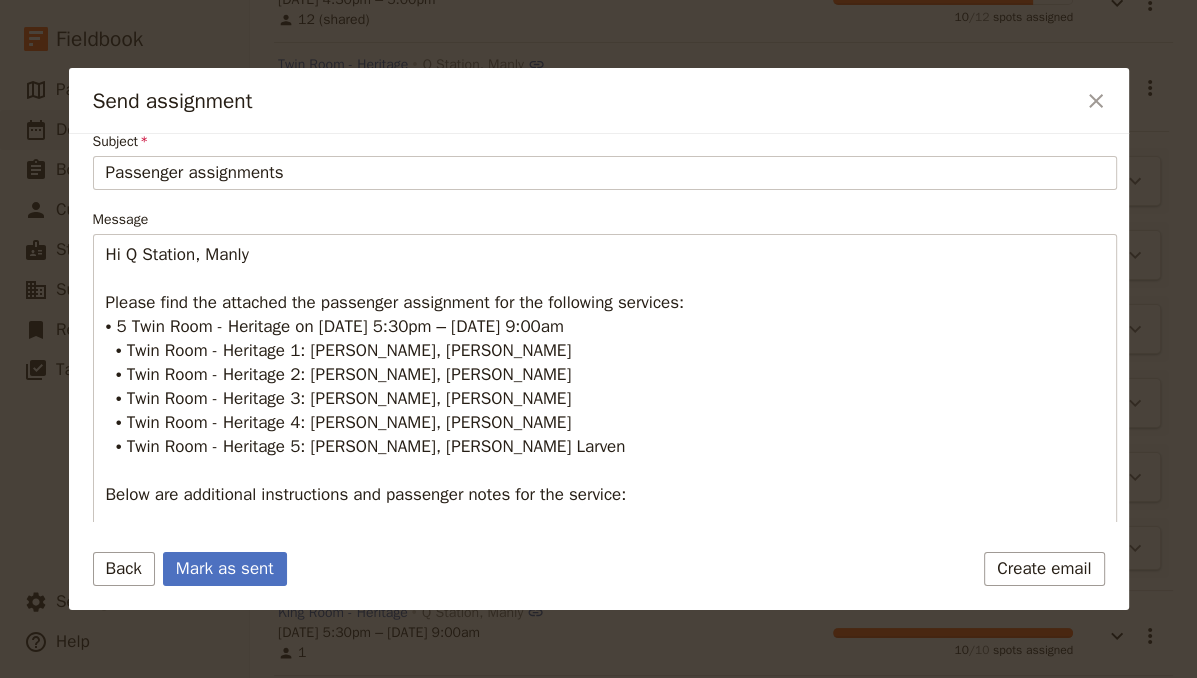 scroll, scrollTop: 320, scrollLeft: 0, axis: vertical 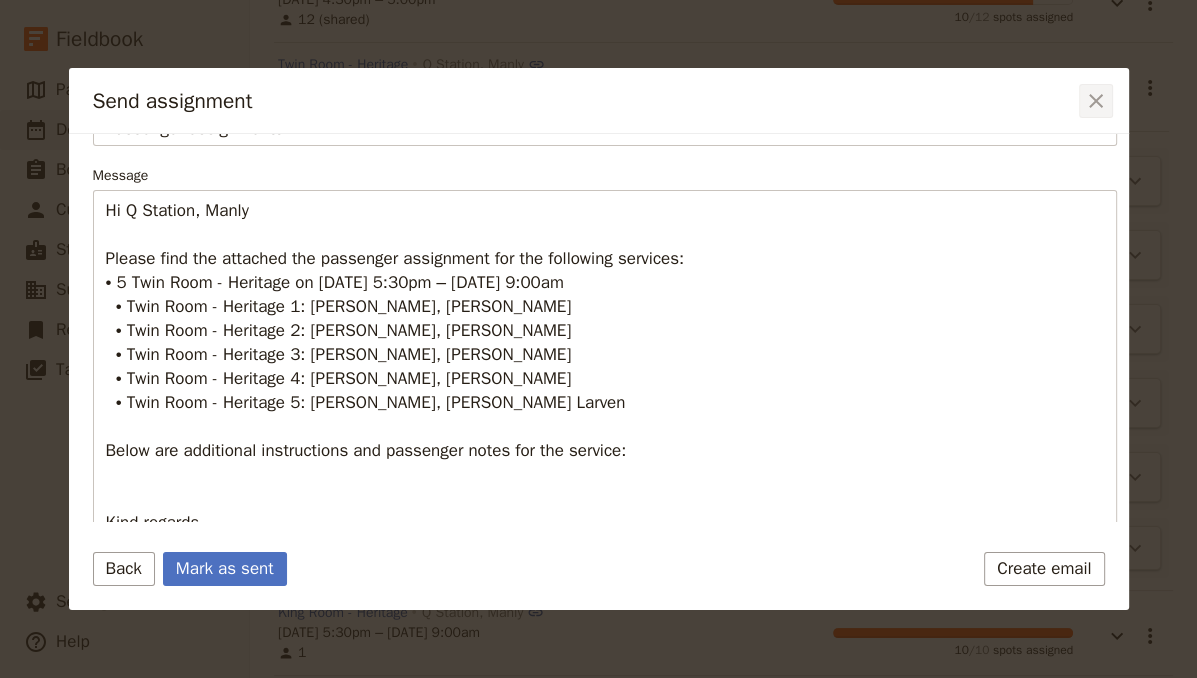 click 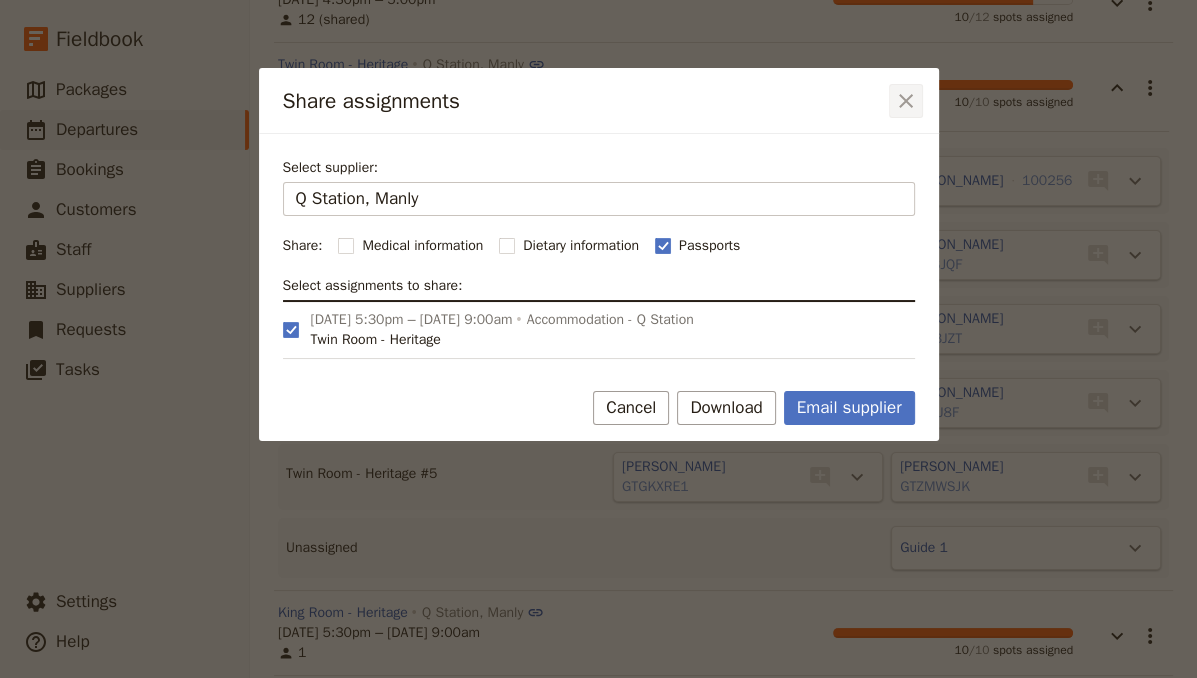 click 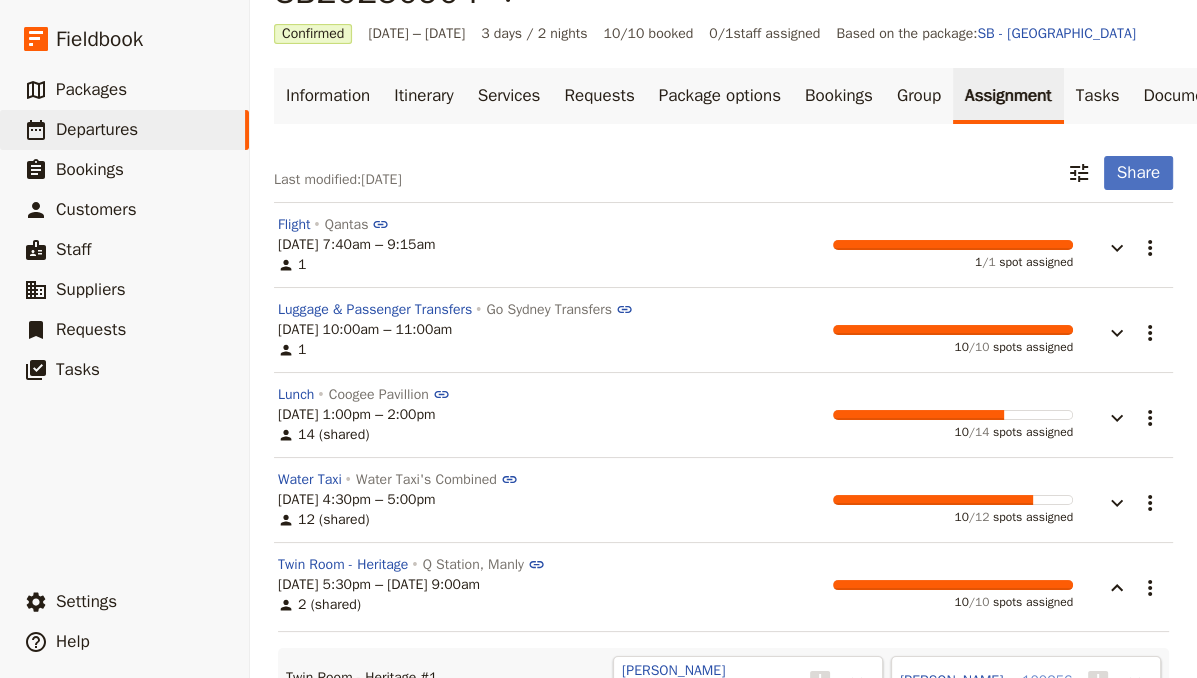scroll, scrollTop: 0, scrollLeft: 0, axis: both 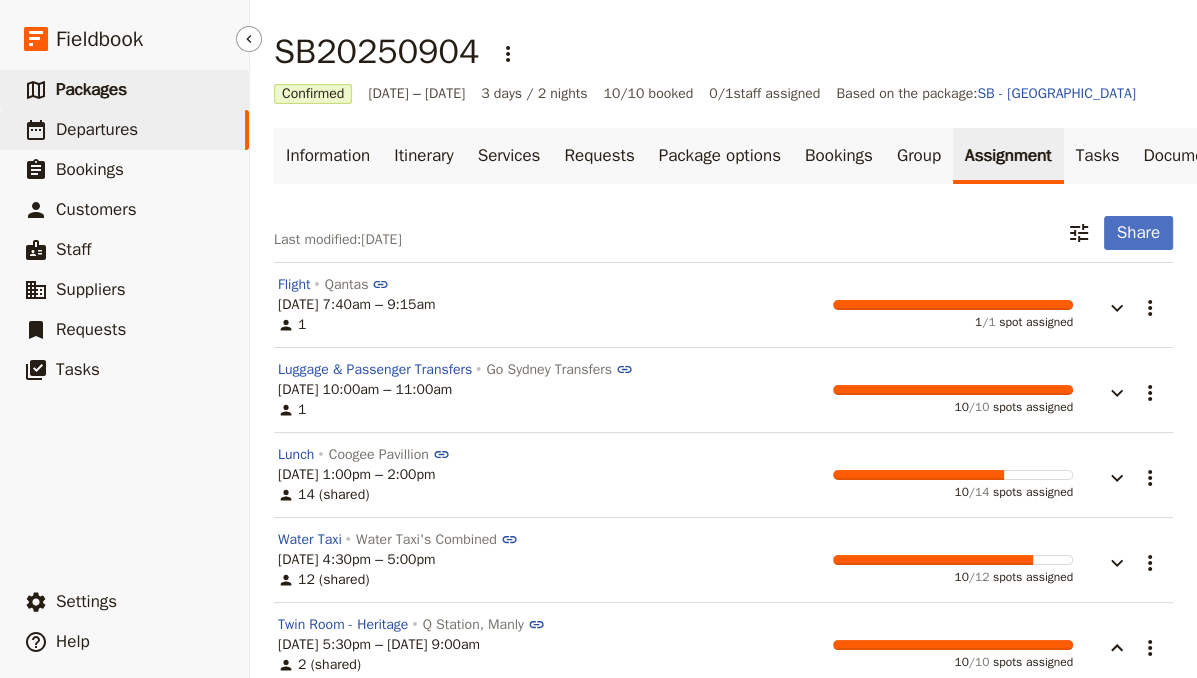 click on "Packages" at bounding box center [91, 89] 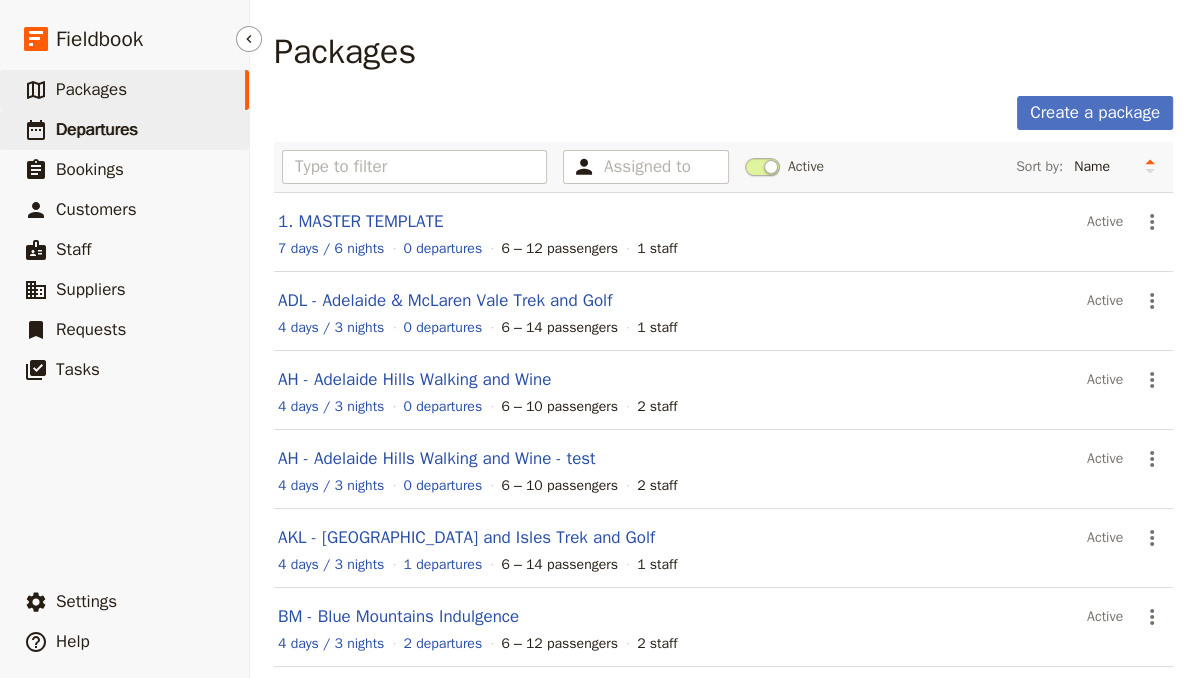click on "Departures" at bounding box center (97, 129) 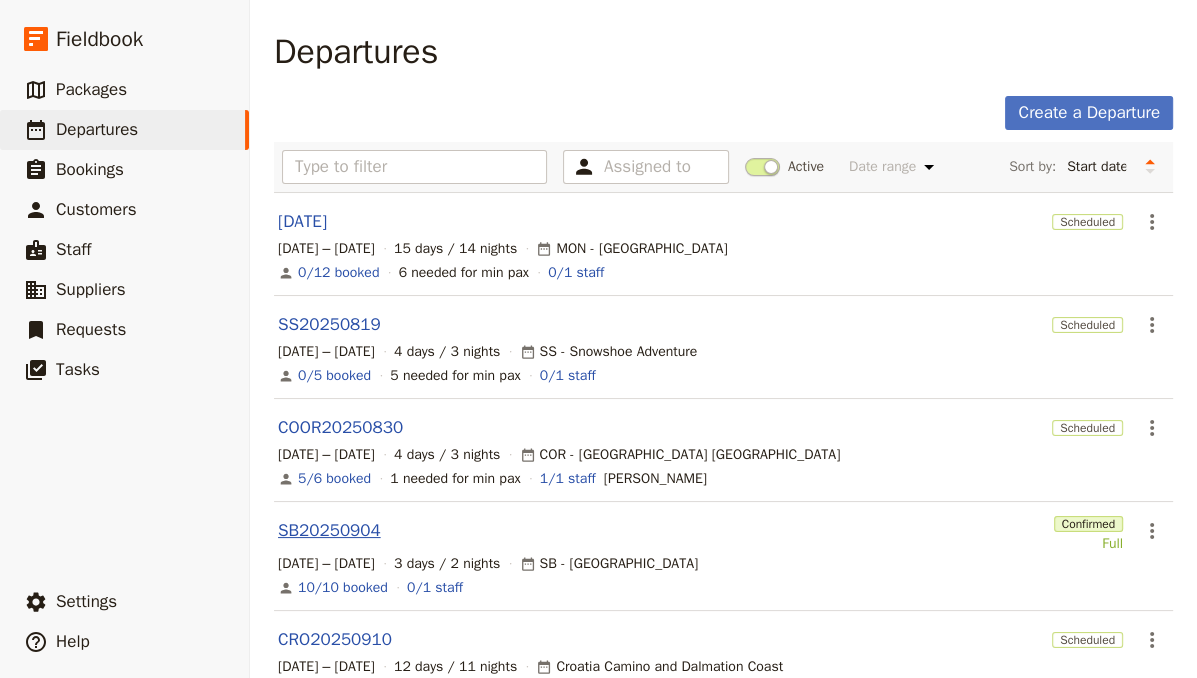 click on "SB20250904" at bounding box center [329, 531] 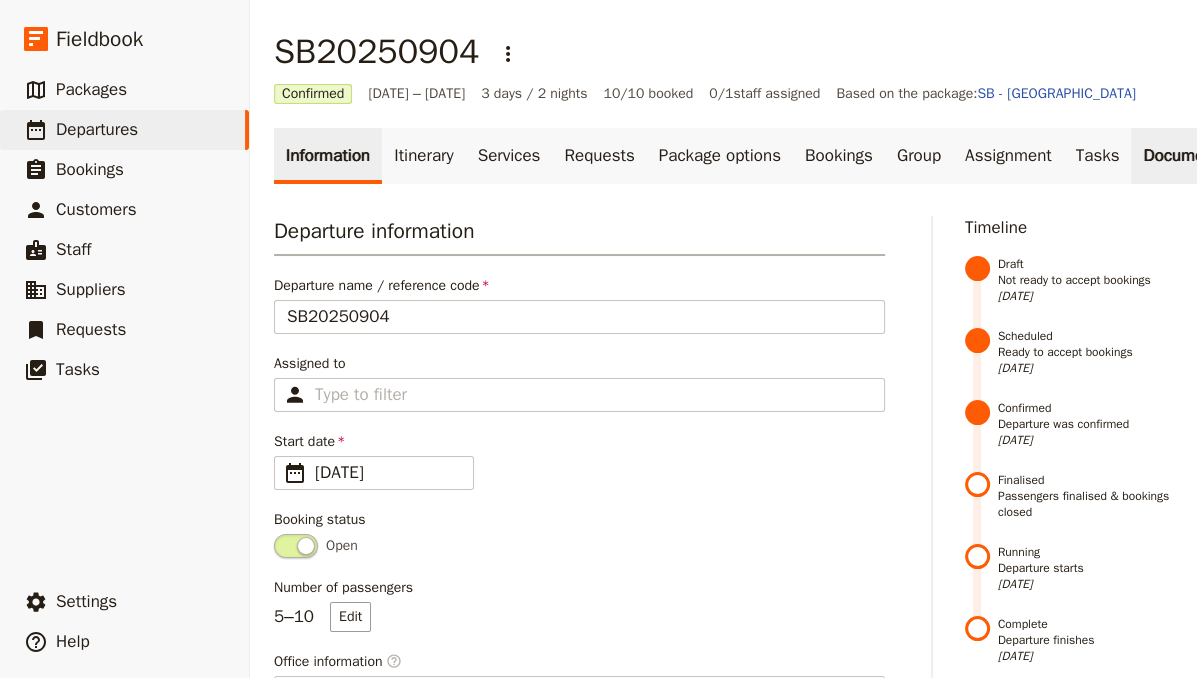 click on "Documents" at bounding box center (1185, 156) 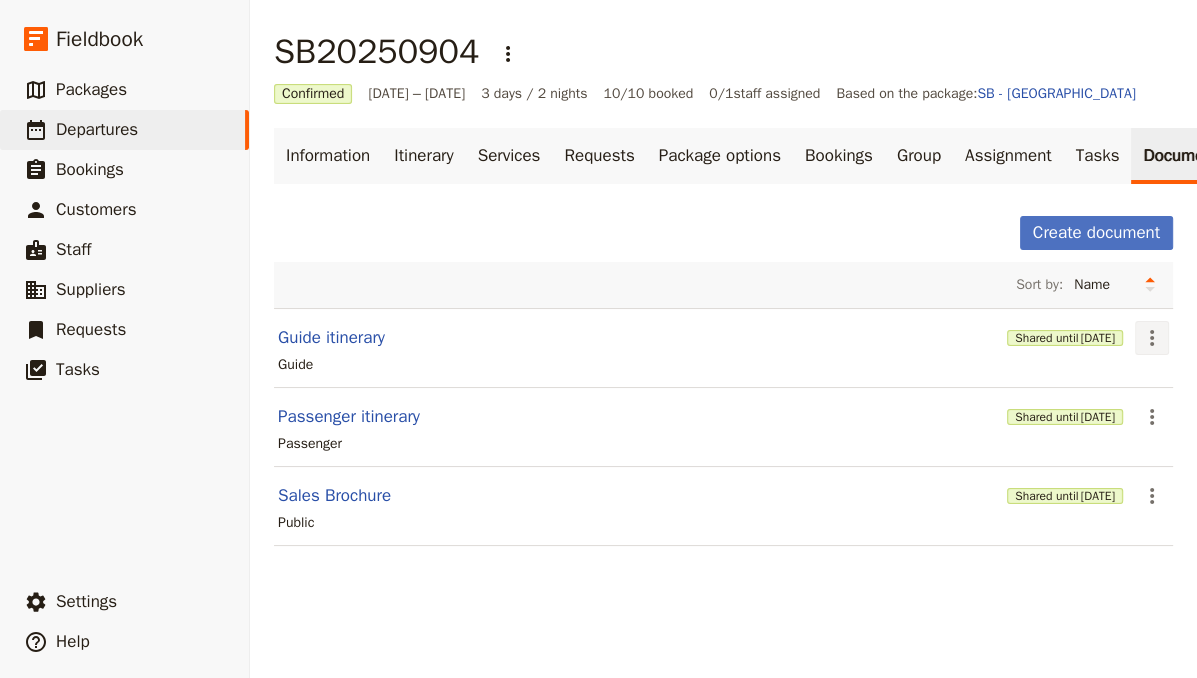 click 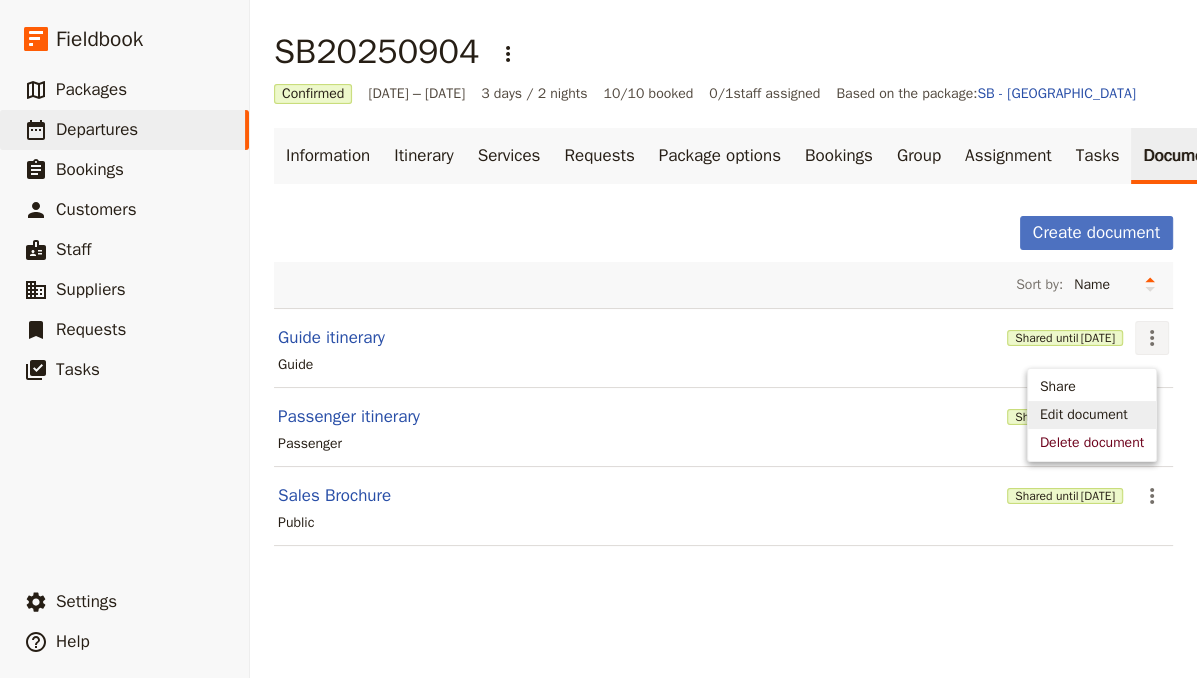 click on "Edit document" at bounding box center (1092, 415) 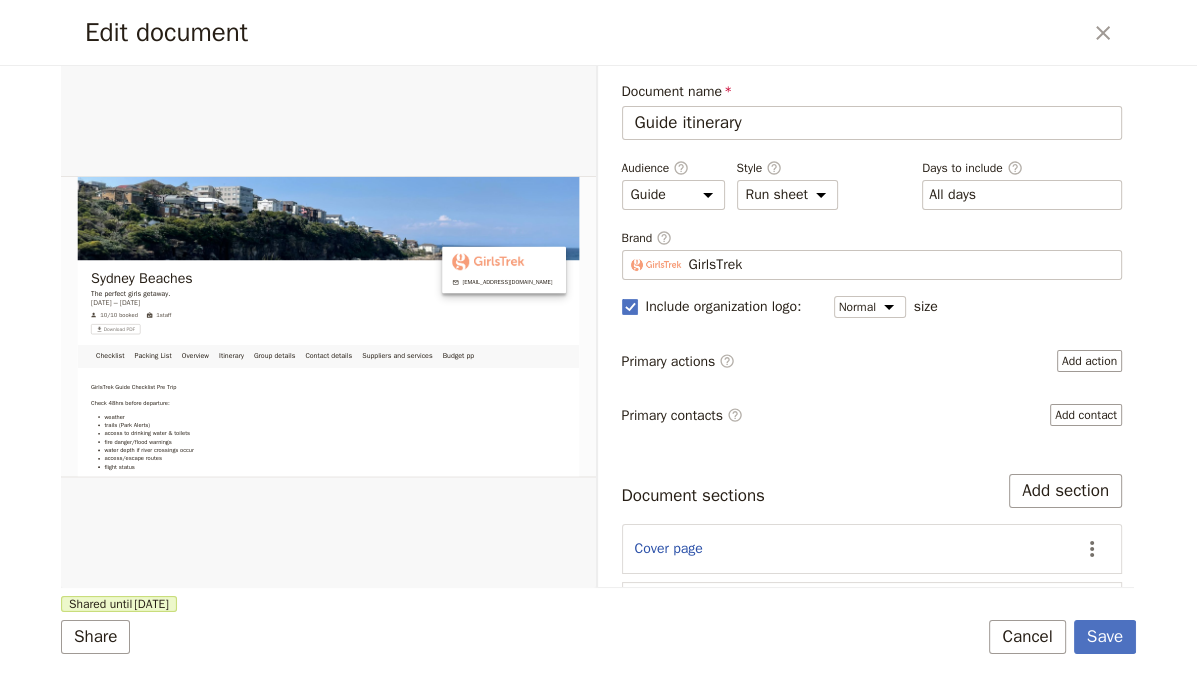 scroll, scrollTop: 0, scrollLeft: 0, axis: both 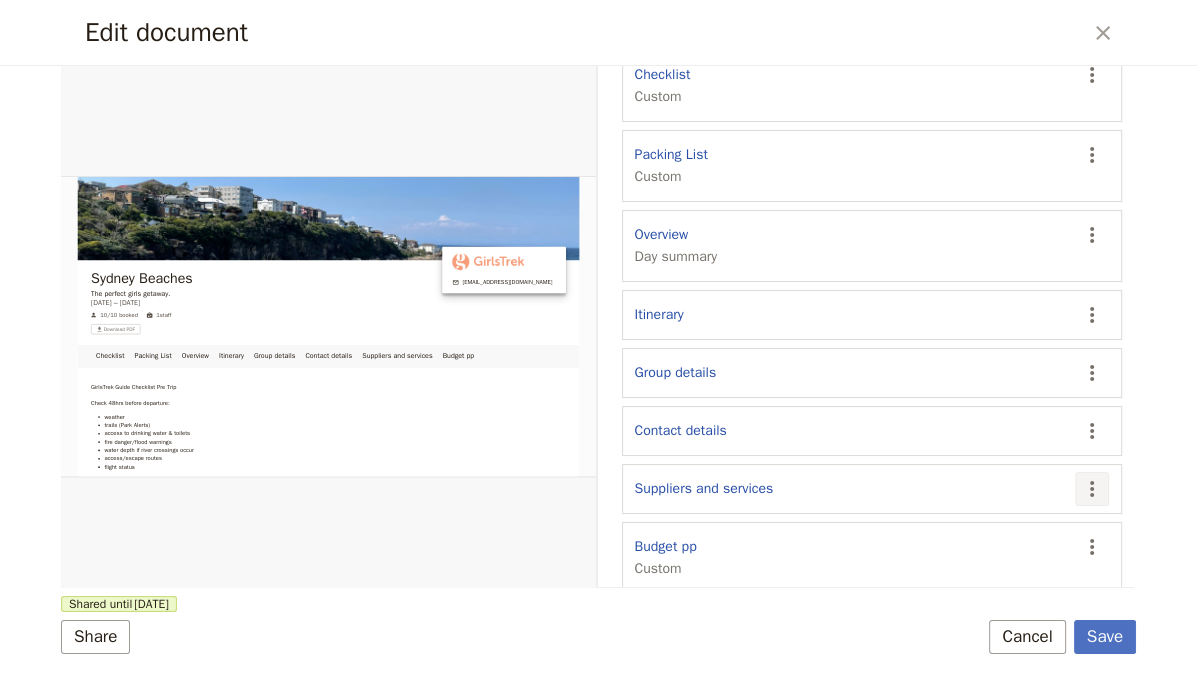 click 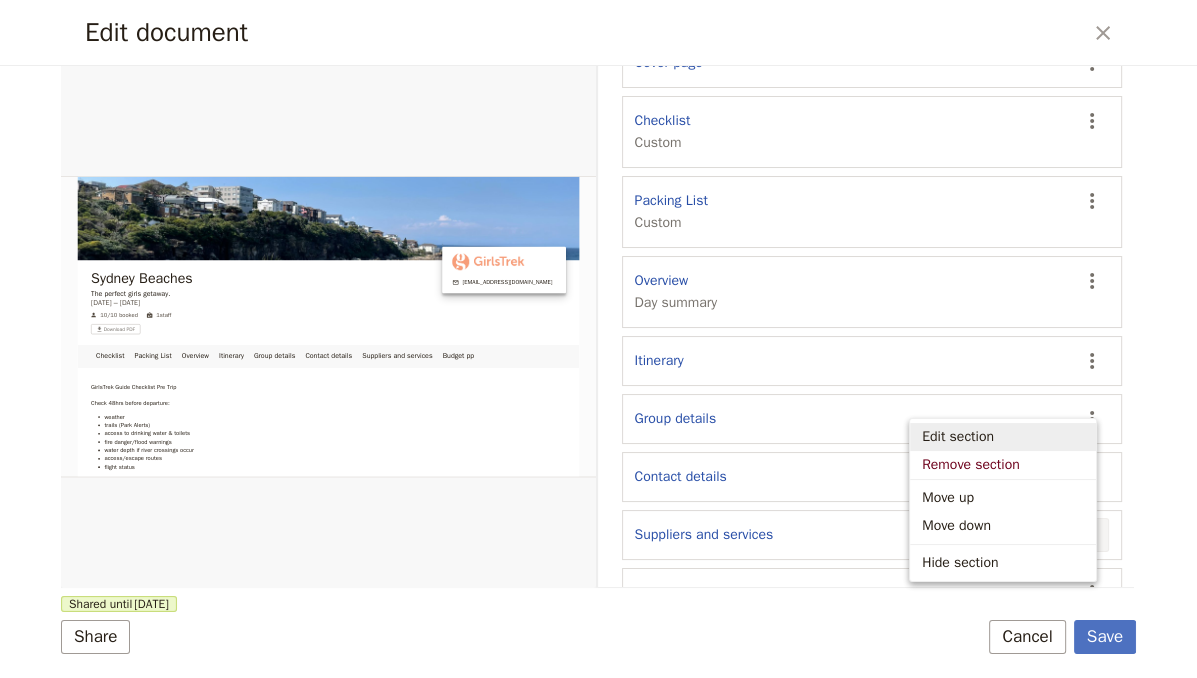 scroll, scrollTop: 372, scrollLeft: 0, axis: vertical 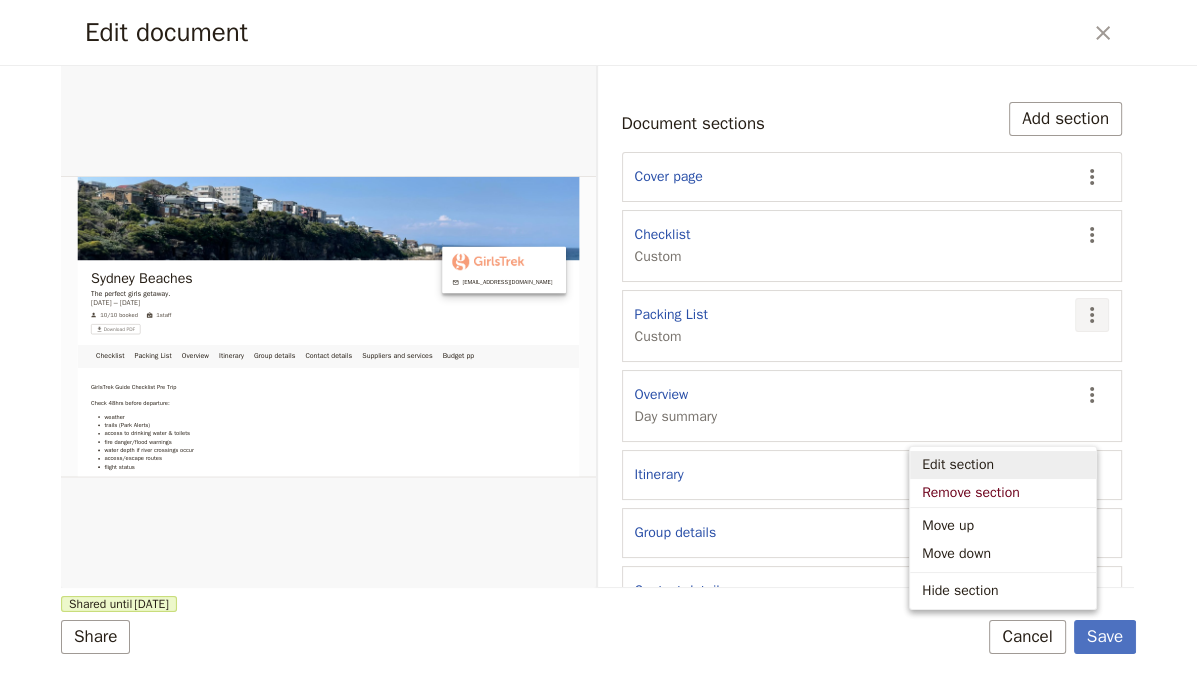 click 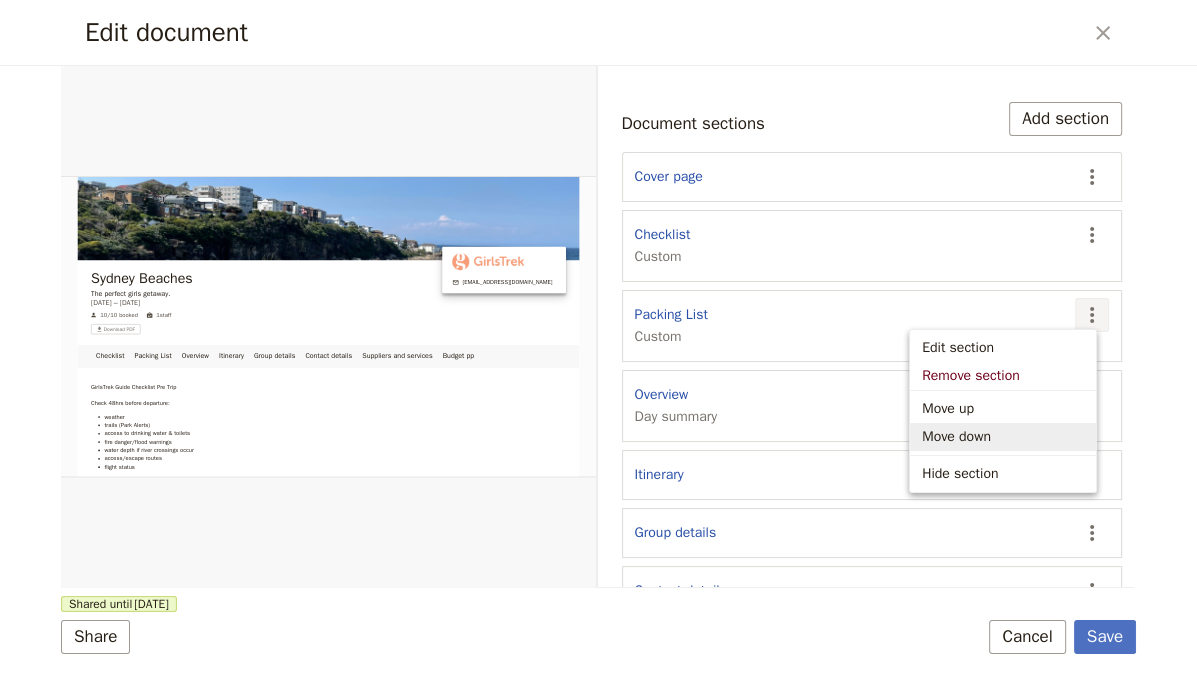 click on "Move down" at bounding box center [1003, 437] 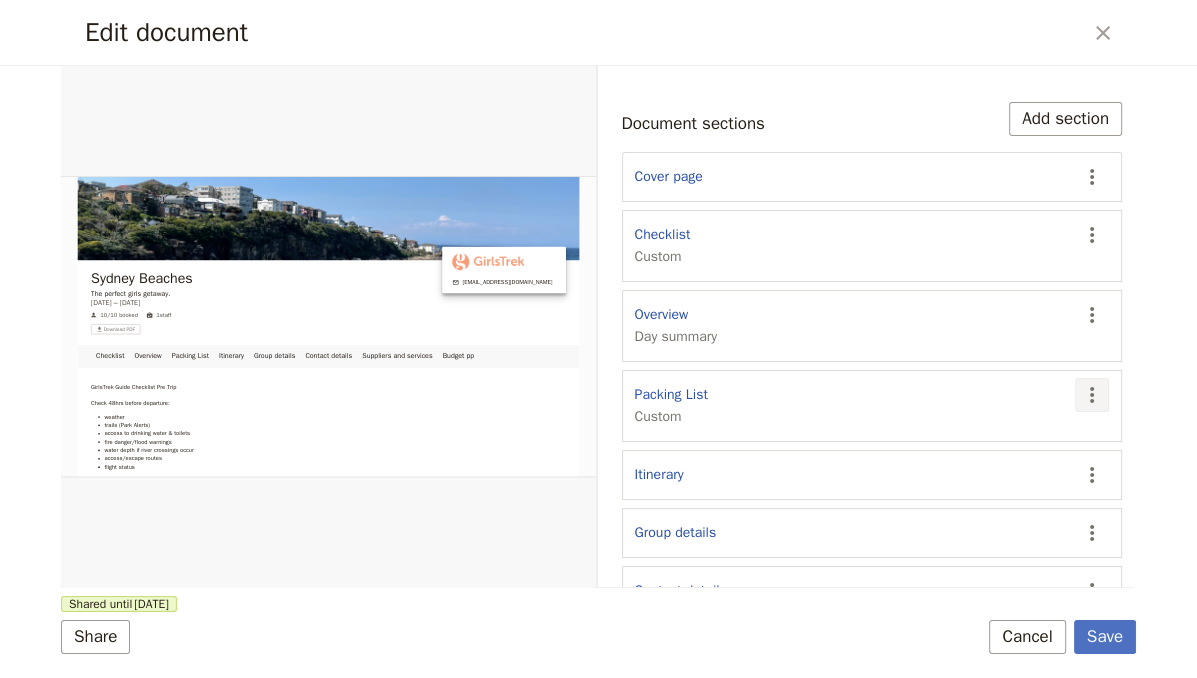click 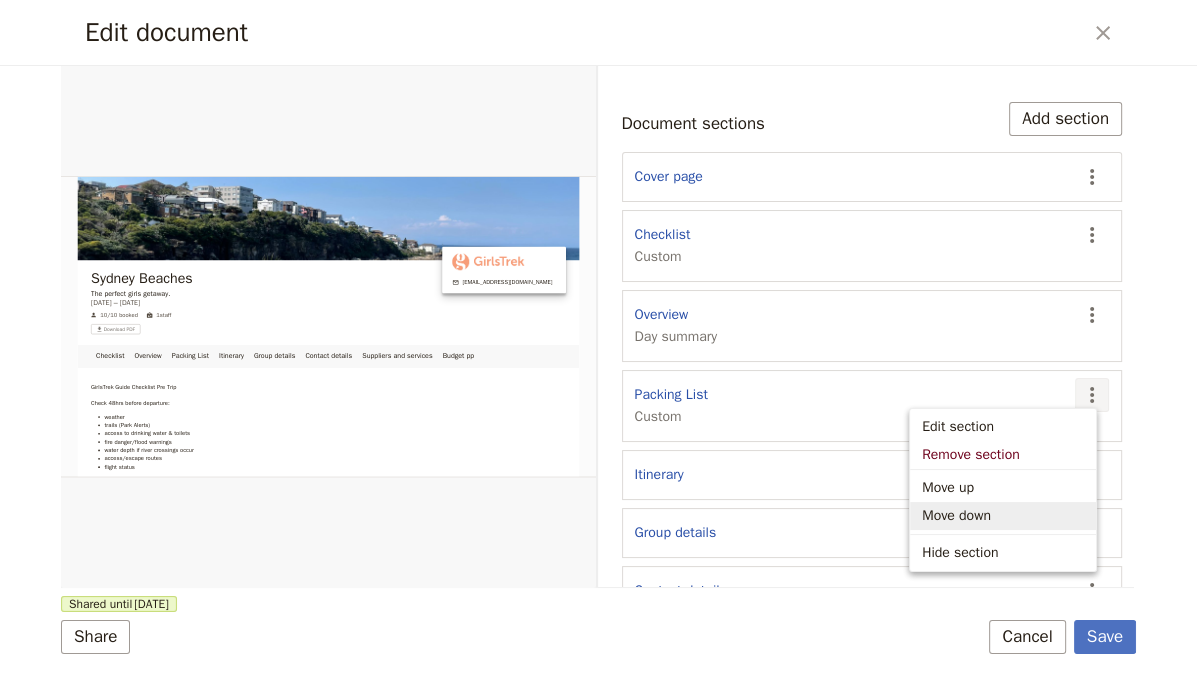 click on "Move down" at bounding box center (1003, 516) 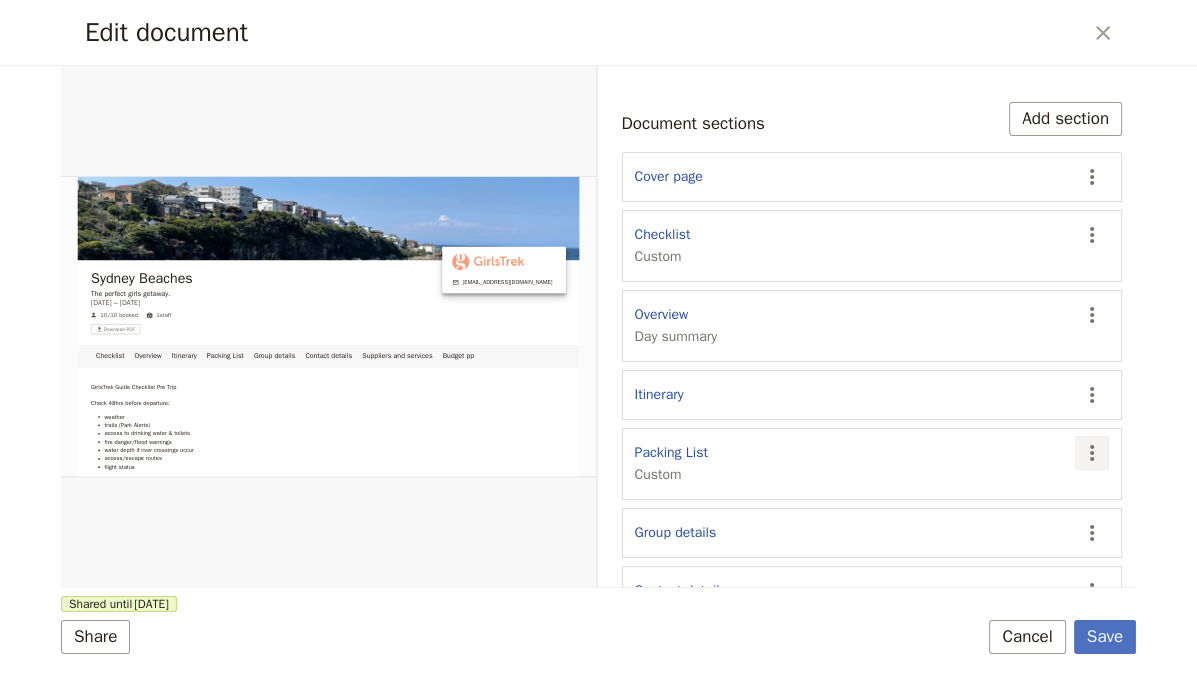 click 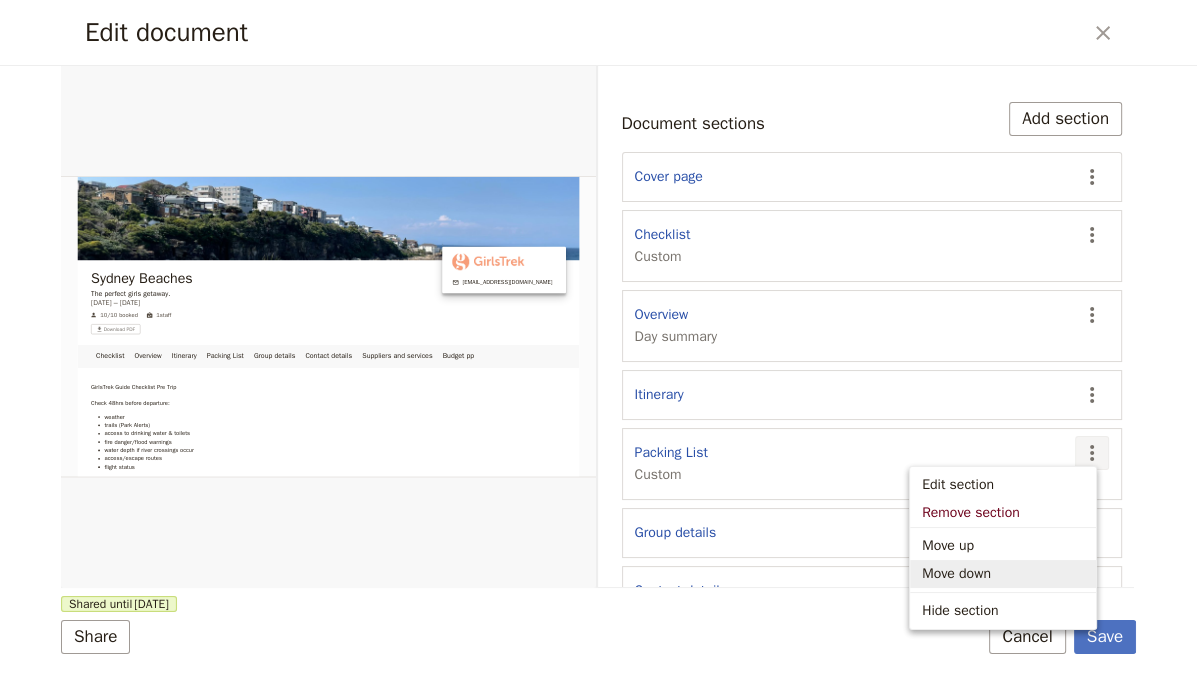 click on "Move down" at bounding box center [1003, 574] 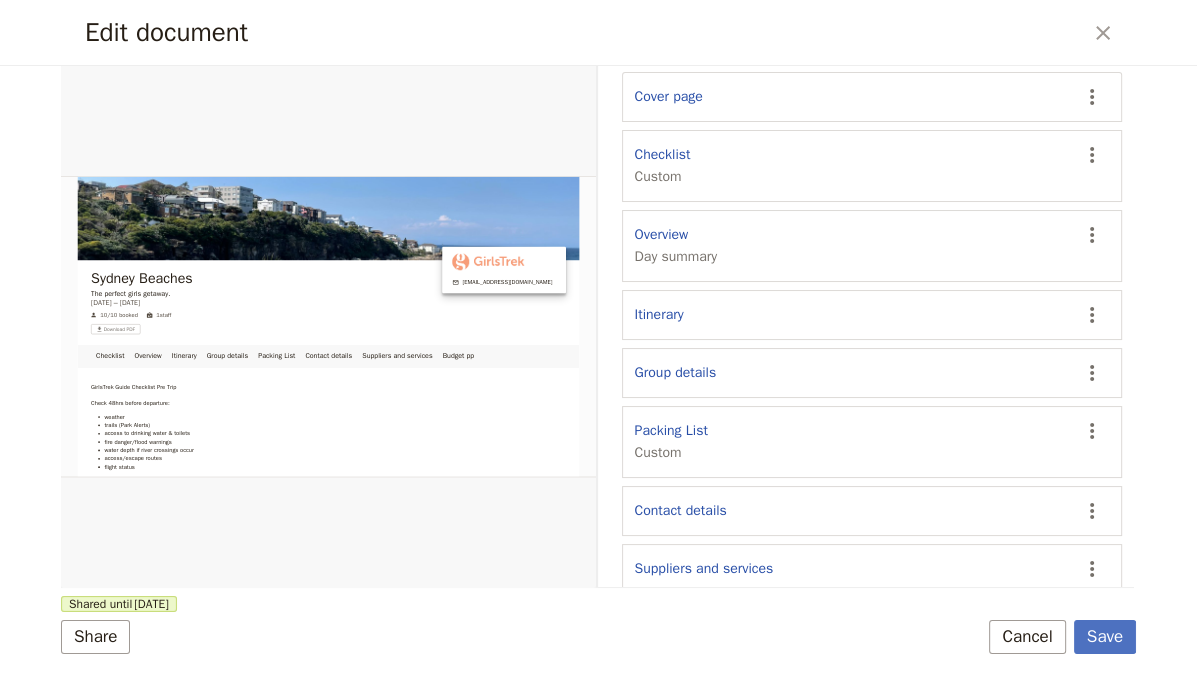 scroll, scrollTop: 532, scrollLeft: 0, axis: vertical 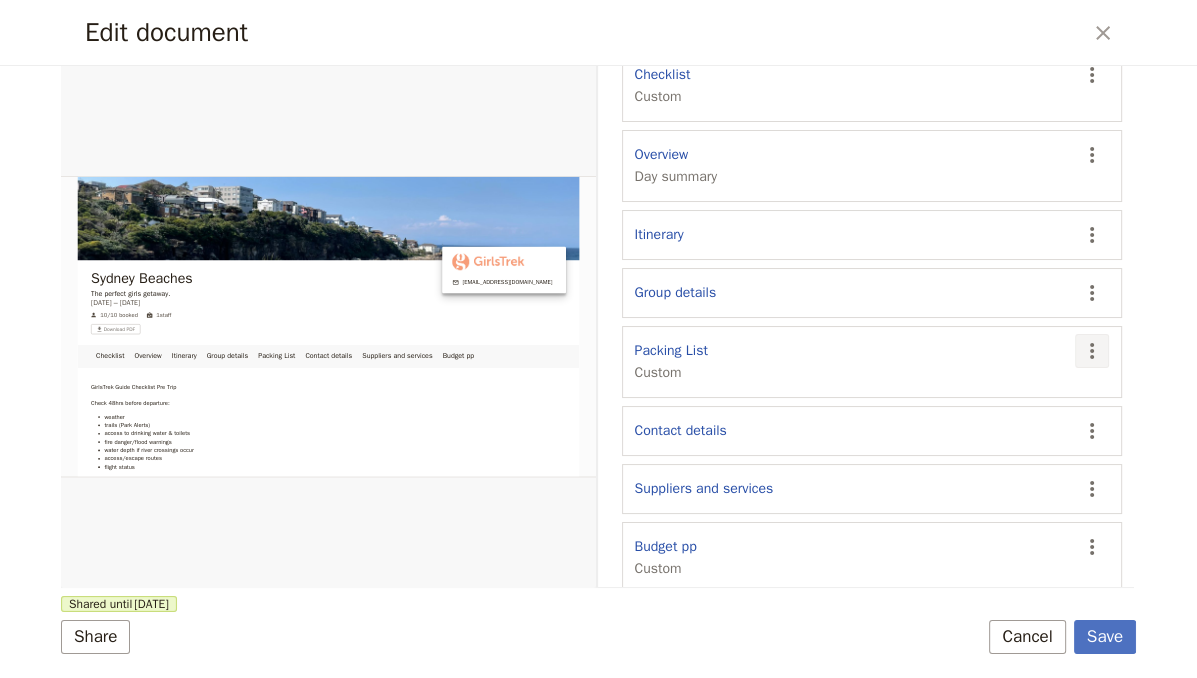 click 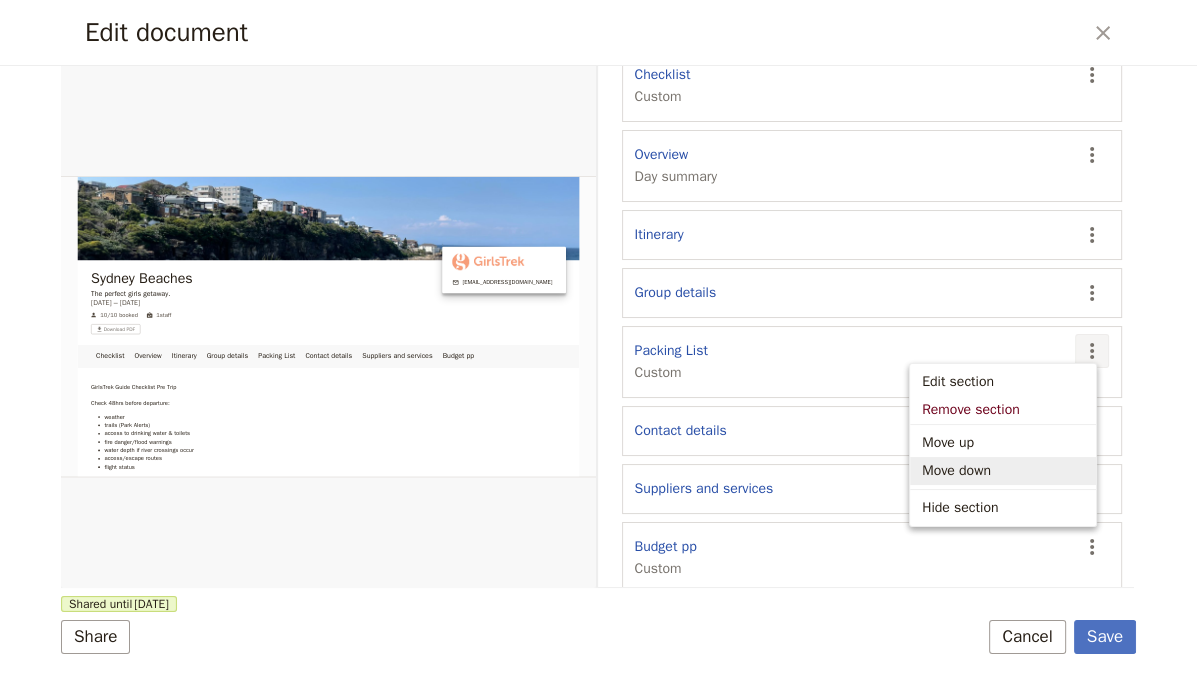 click on "Move down" at bounding box center (1003, 471) 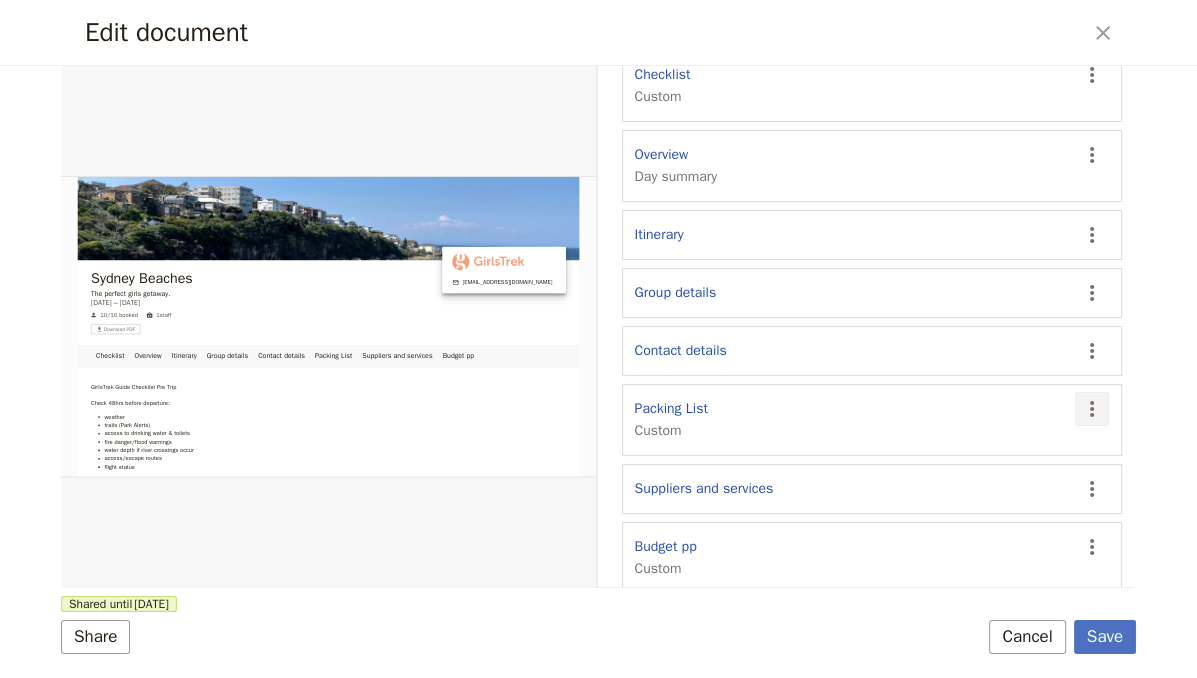 click 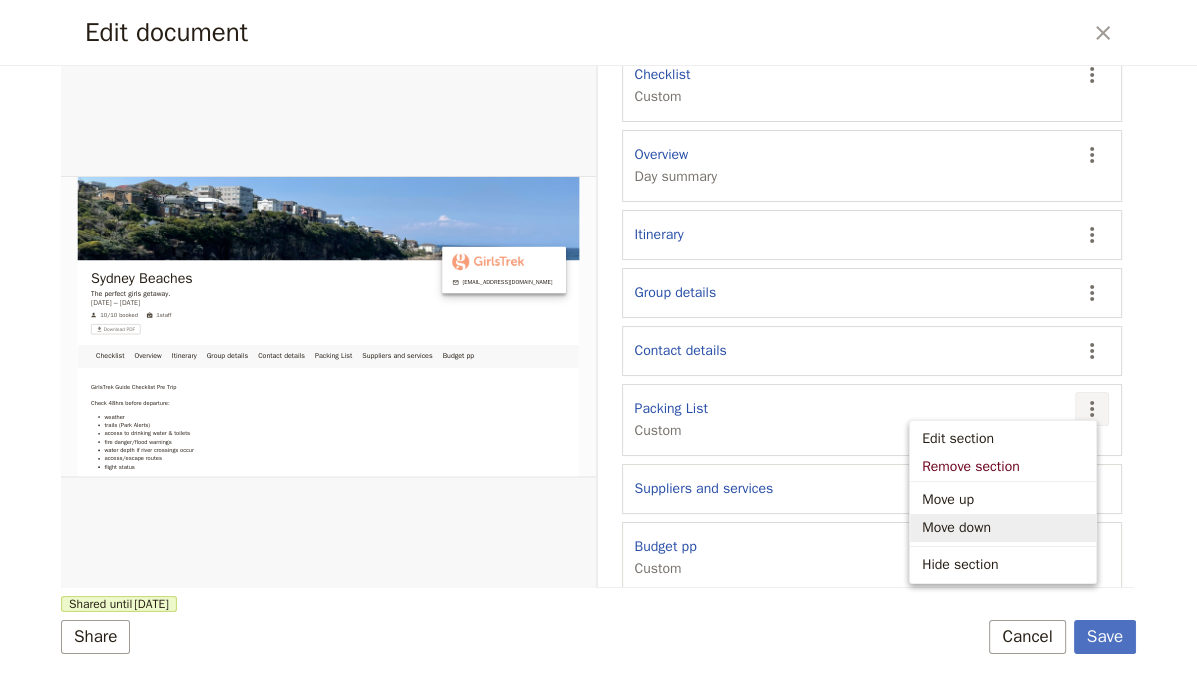 click on "Move down" at bounding box center [1003, 528] 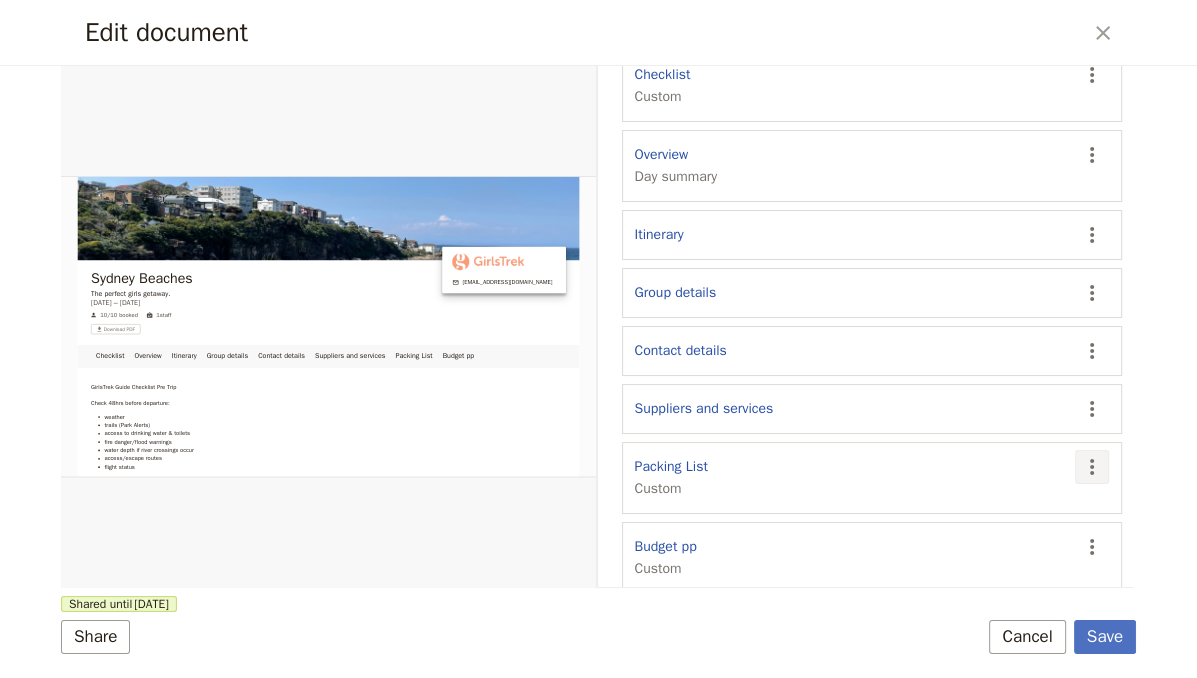 click 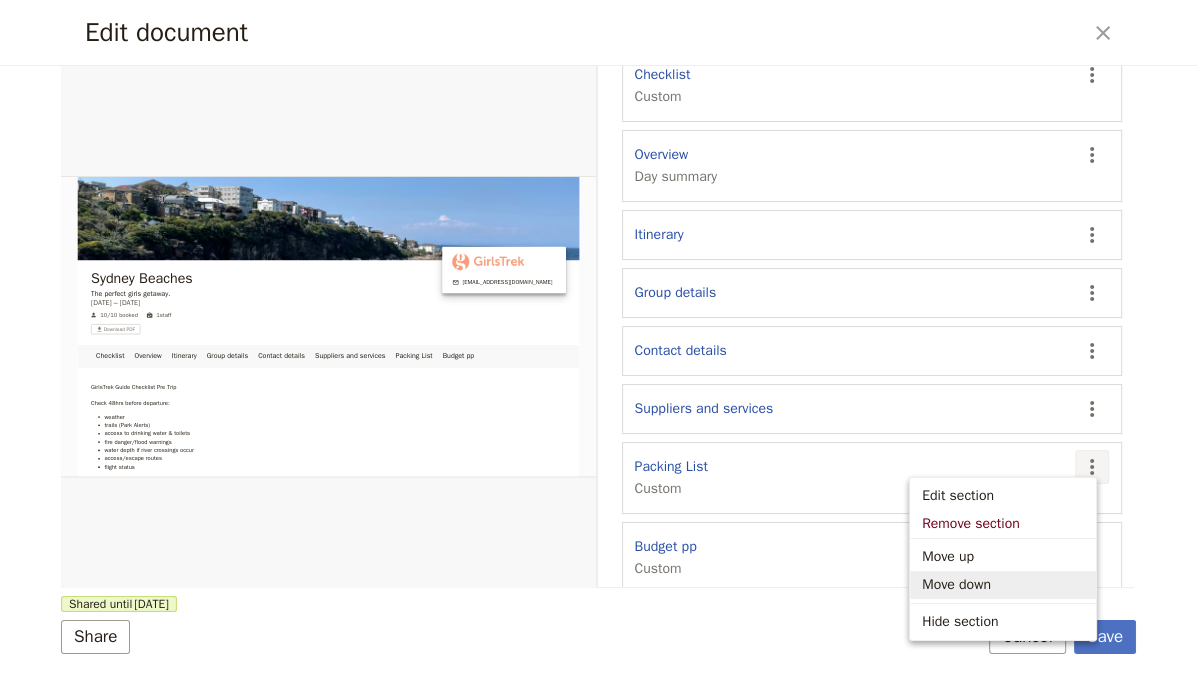 click on "Move down" at bounding box center (1003, 585) 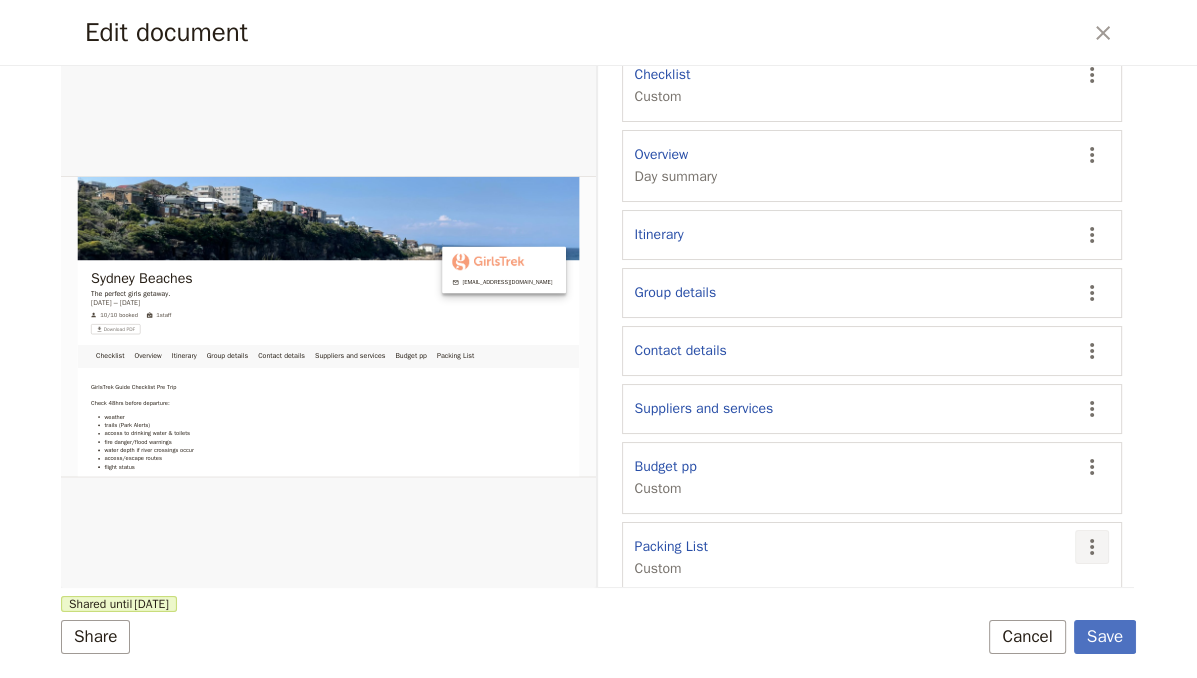 click 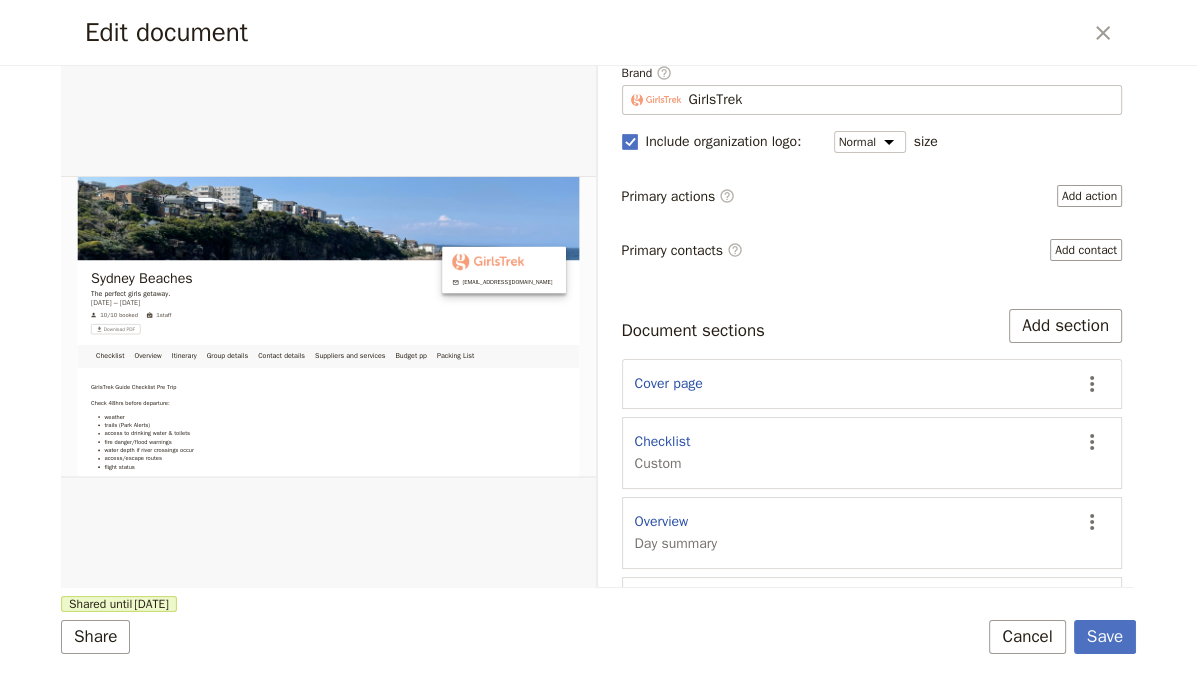 scroll, scrollTop: 132, scrollLeft: 0, axis: vertical 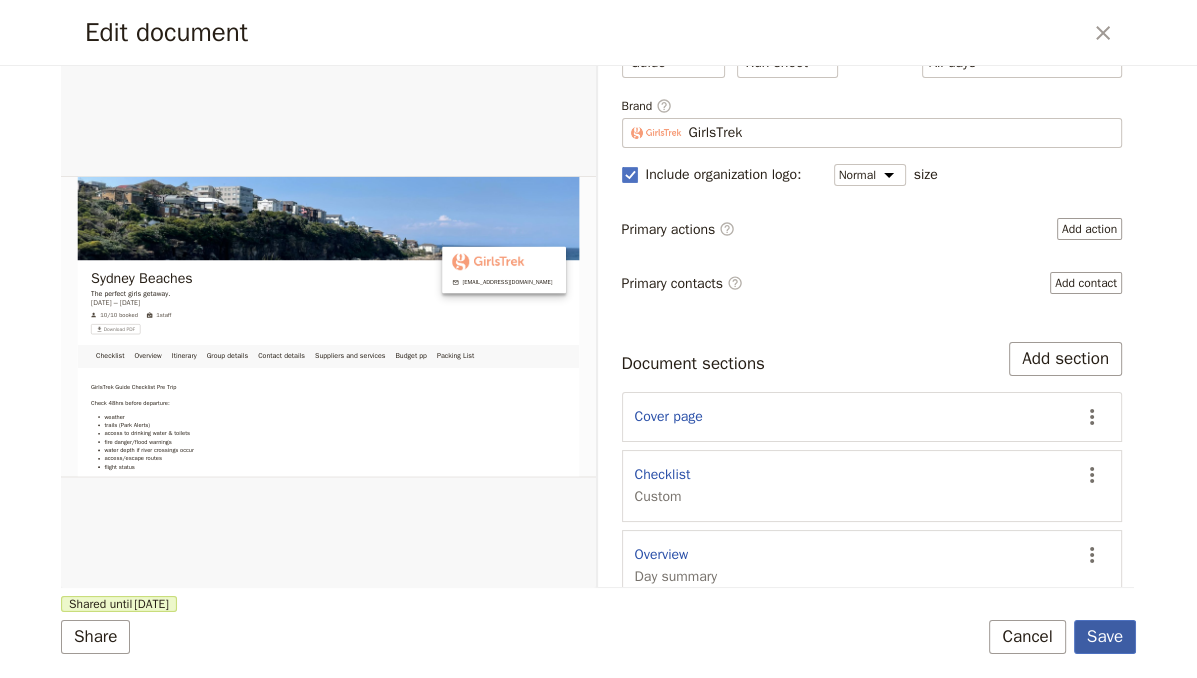 click on "Save" at bounding box center (1105, 637) 